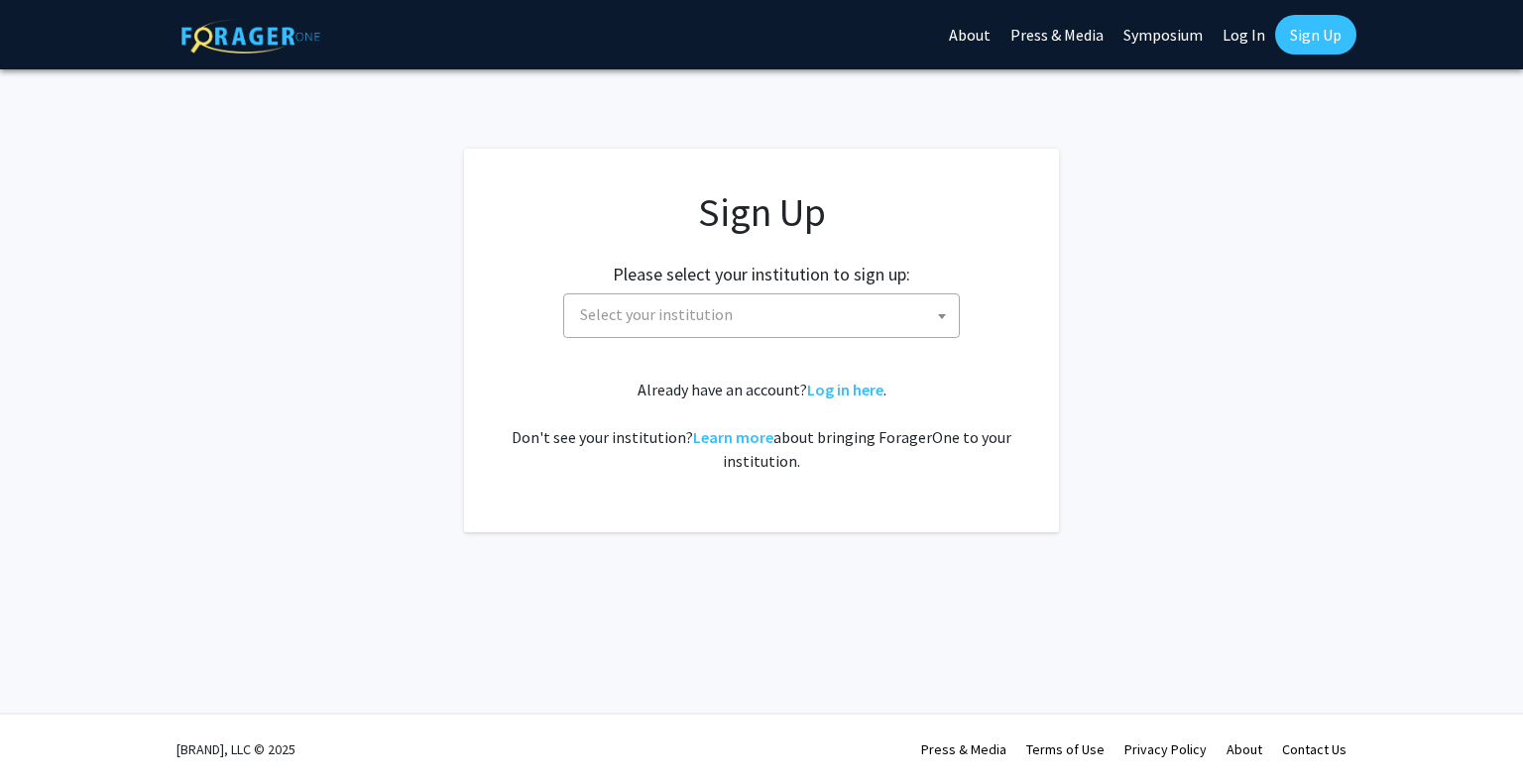 scroll, scrollTop: 0, scrollLeft: 0, axis: both 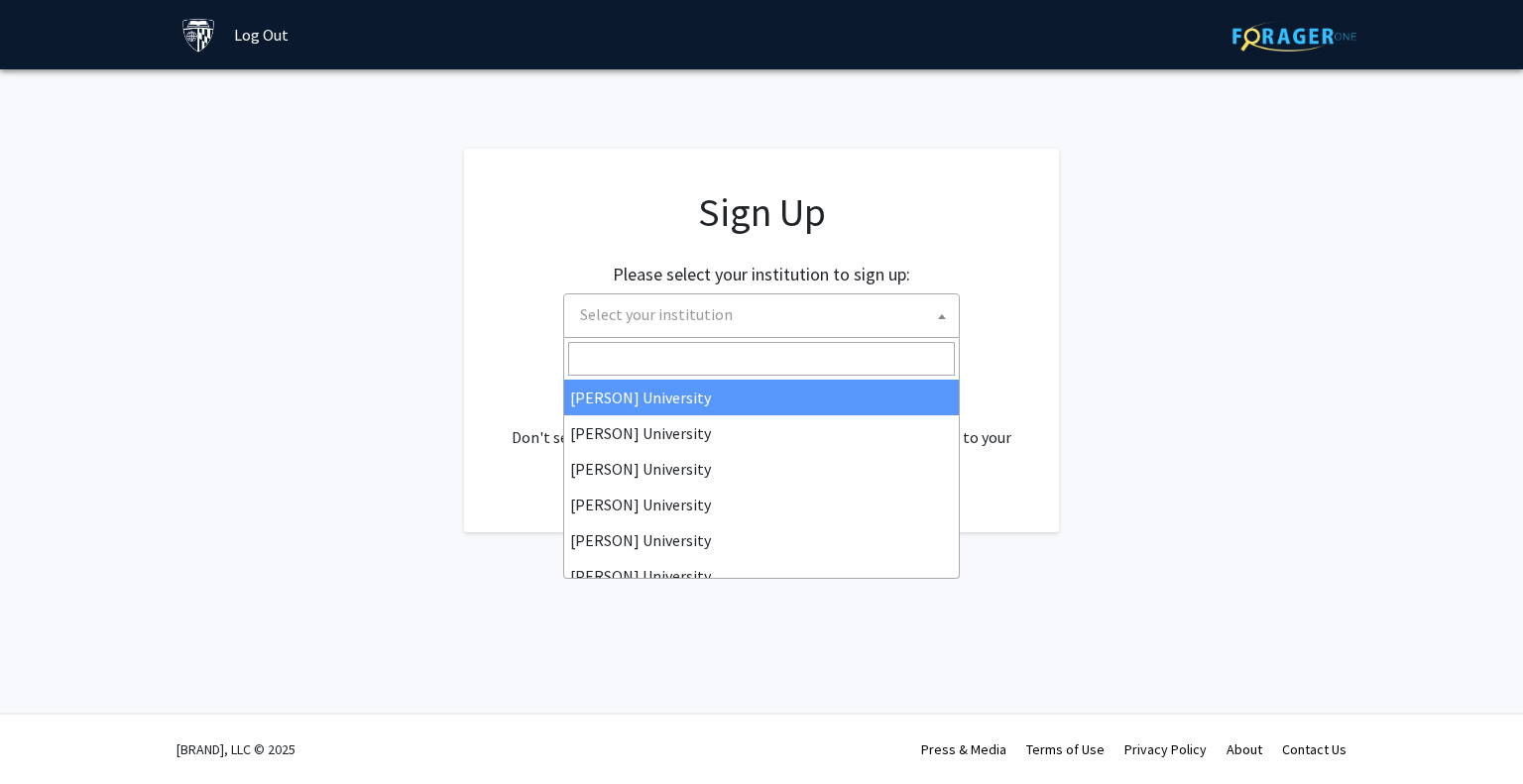 click on "Select your institution" at bounding box center [765, 314] 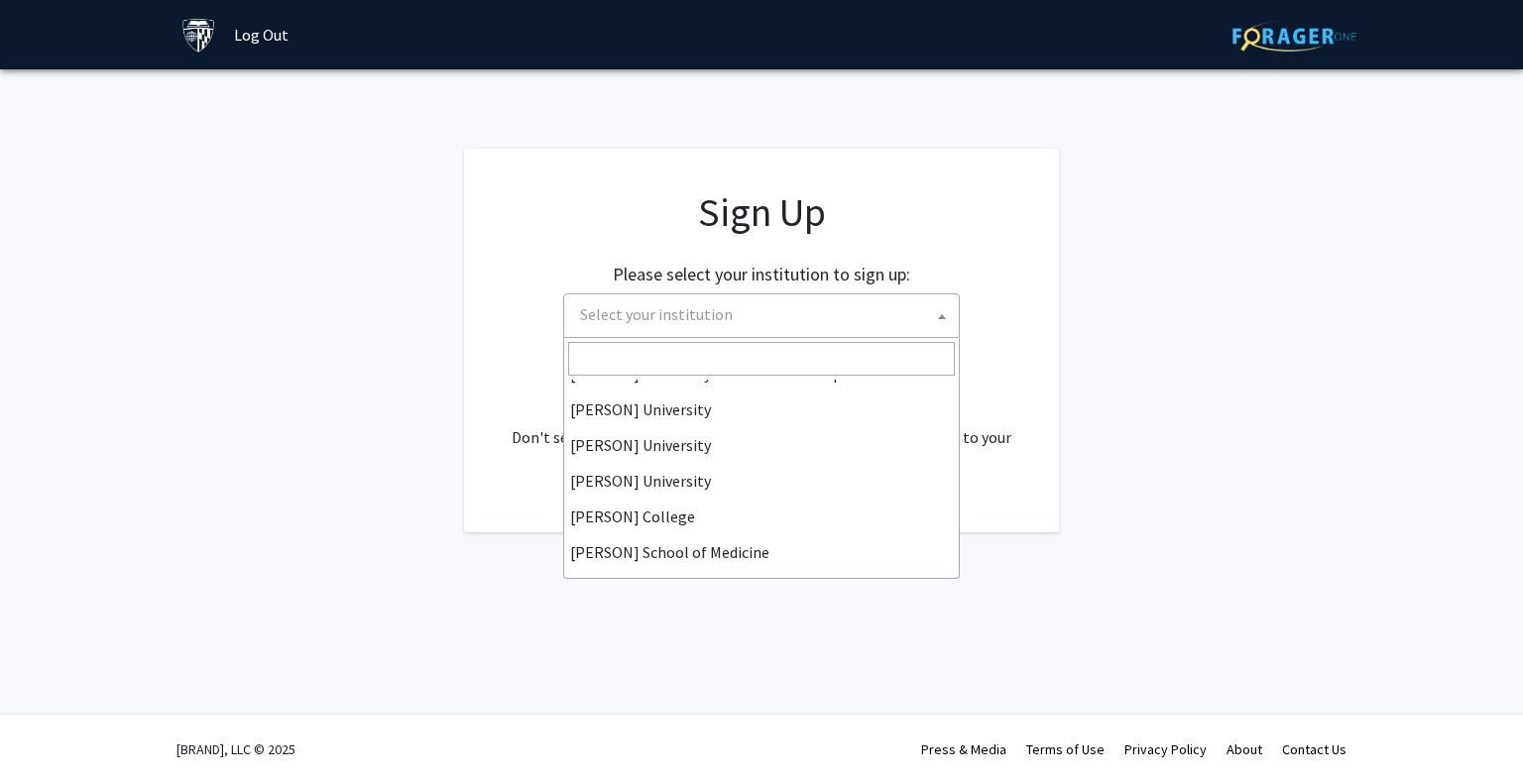 scroll, scrollTop: 315, scrollLeft: 0, axis: vertical 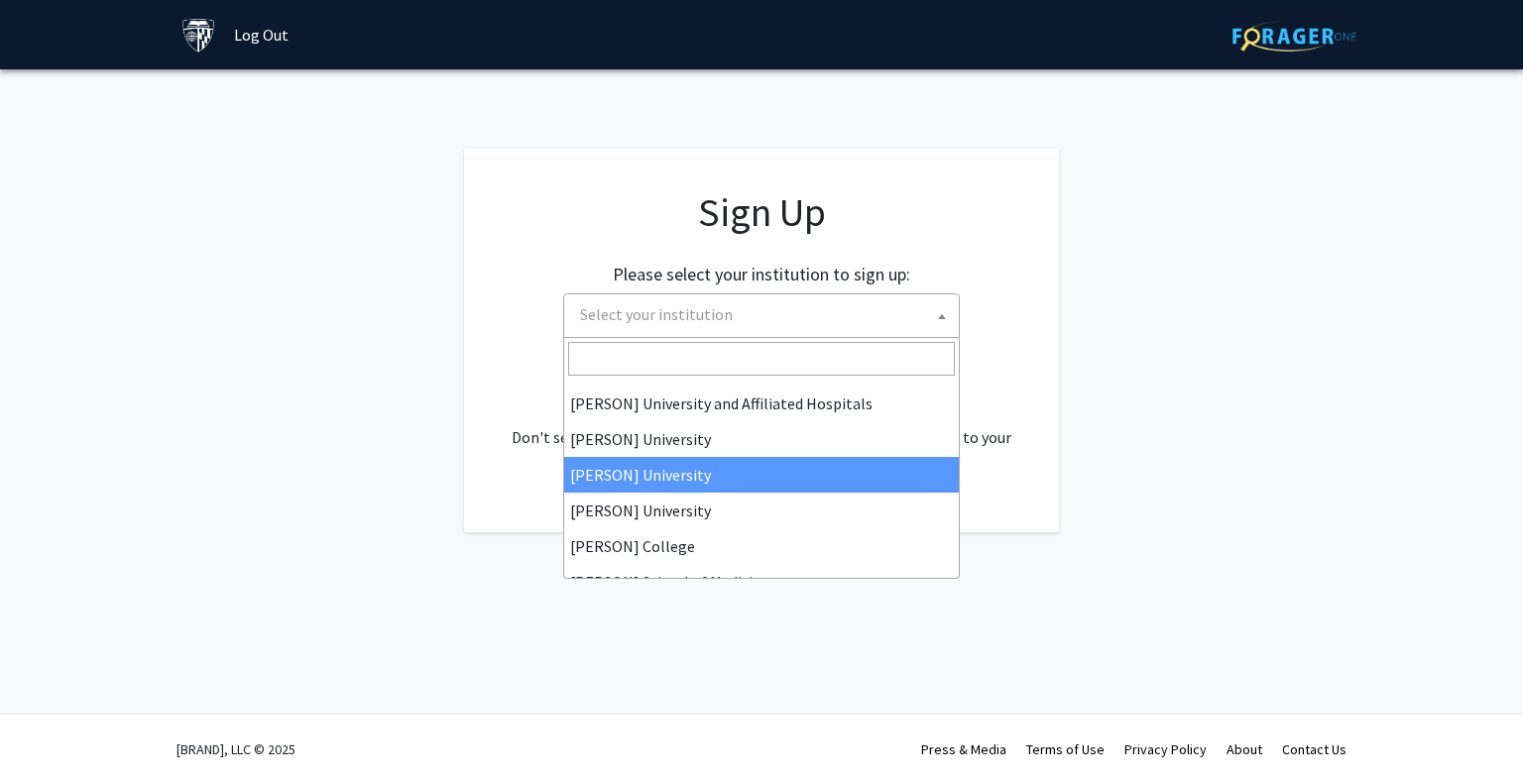 select on "1" 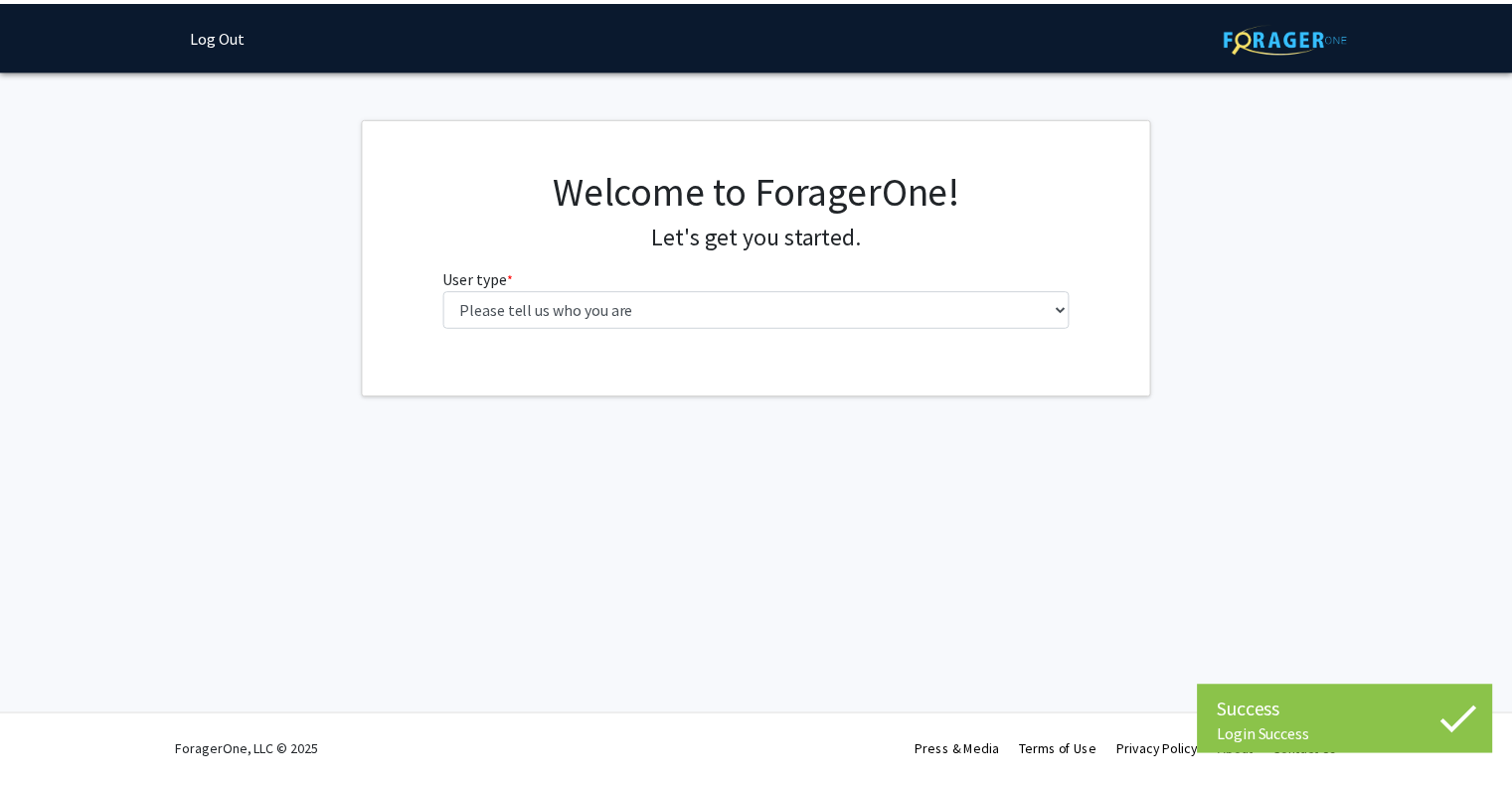 scroll, scrollTop: 0, scrollLeft: 0, axis: both 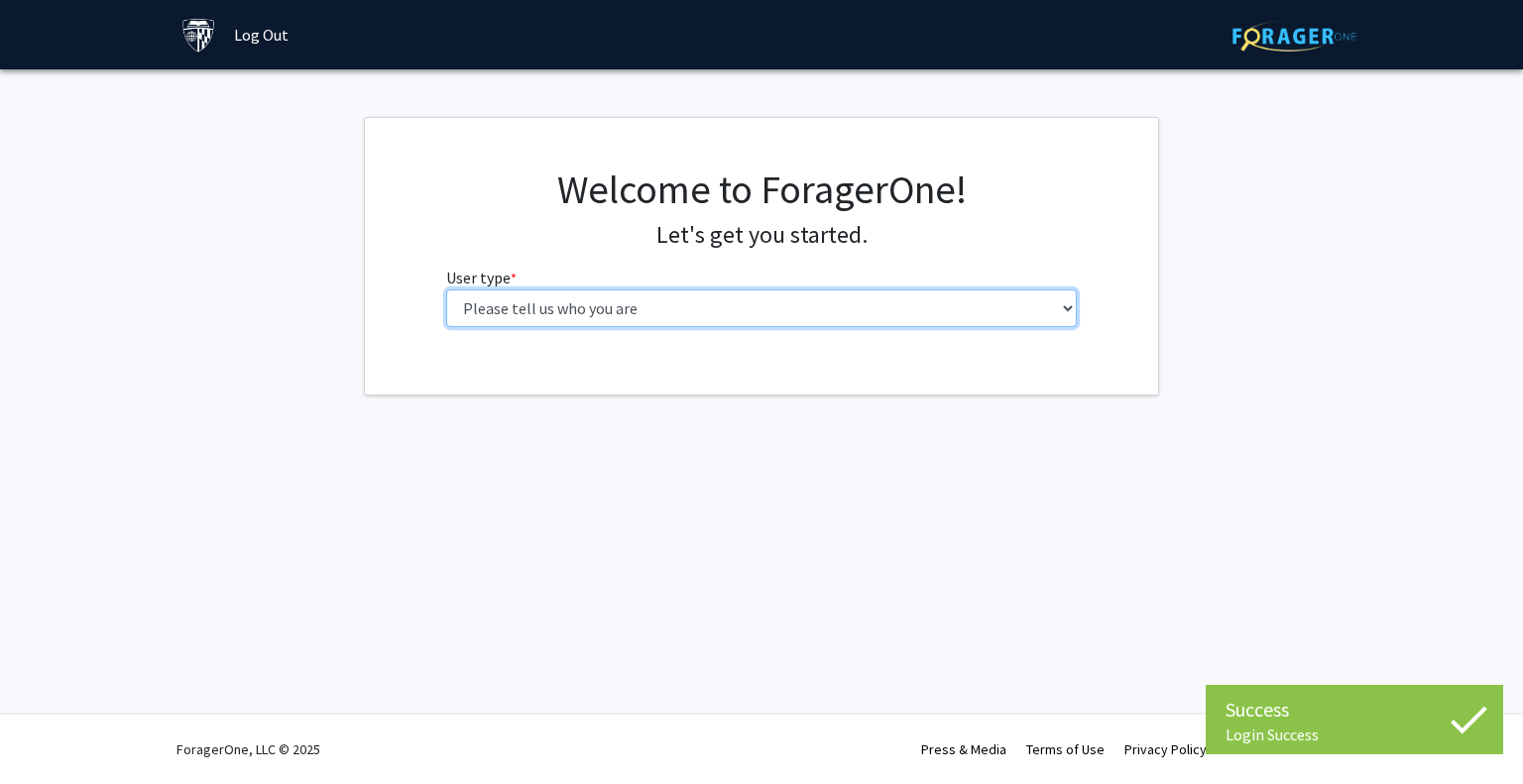 click on "Please tell us who you are  Undergraduate Student   Master's Student   Doctoral Candidate (PhD, MD, DMD, PharmD, etc.)   Postdoctoral Researcher / Research Staff / Medical Resident / Medical Fellow   Faculty   Administrative Staff" at bounding box center [762, 308] 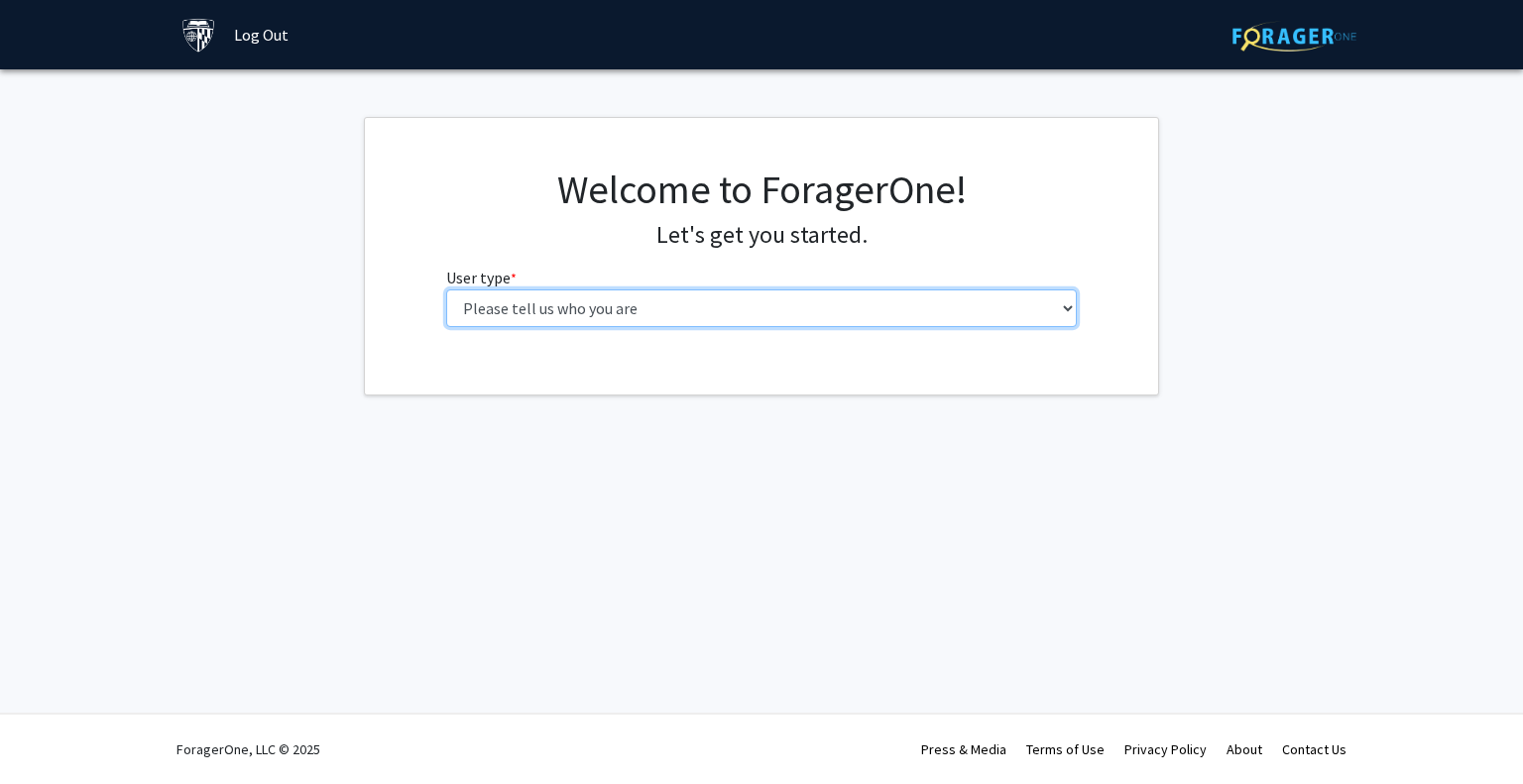 select on "2: masters" 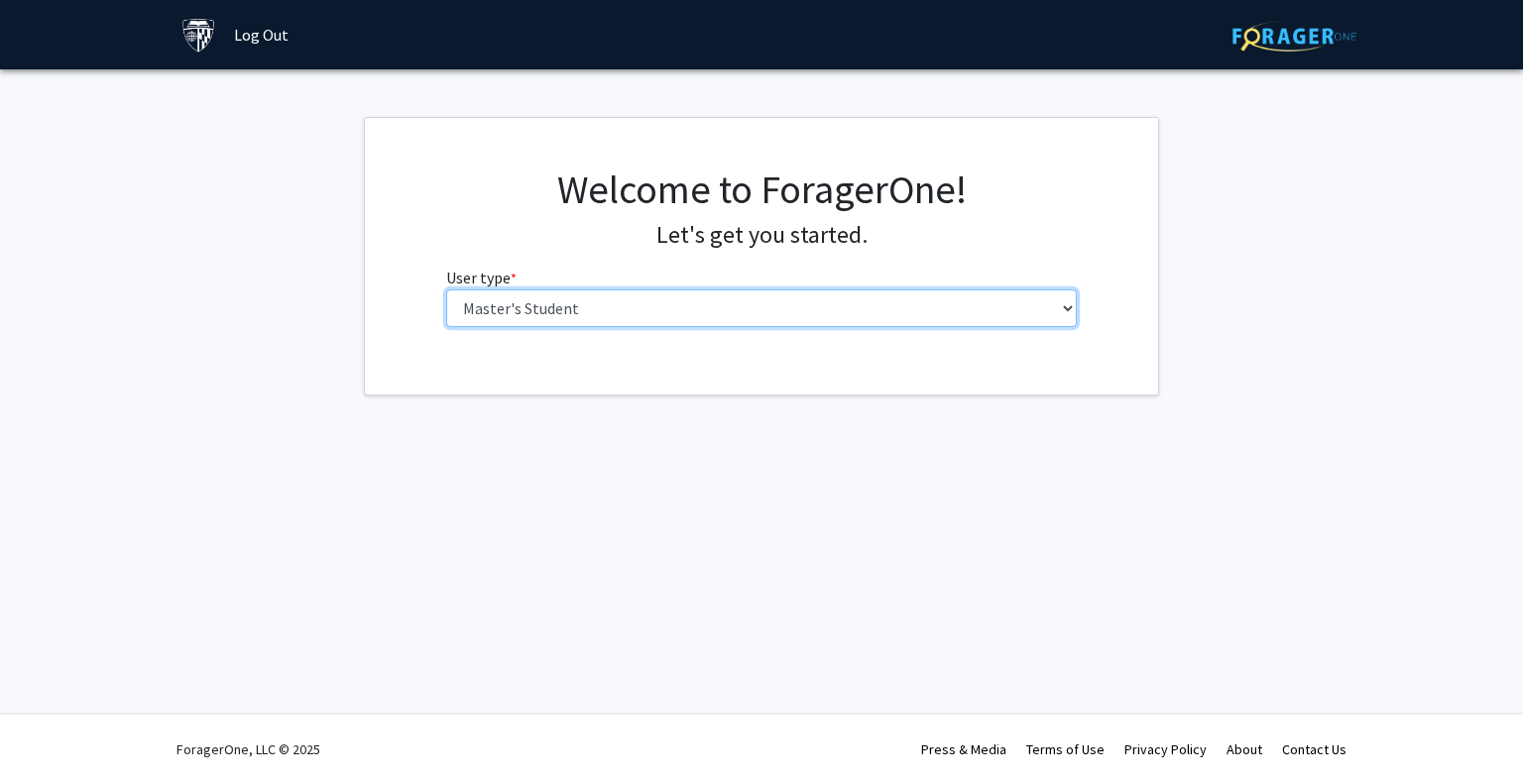click on "Please tell us who you are  Undergraduate Student   Master's Student   Doctoral Candidate (PhD, MD, DMD, PharmD, etc.)   Postdoctoral Researcher / Research Staff / Medical Resident / Medical Fellow   Faculty   Administrative Staff" at bounding box center [762, 308] 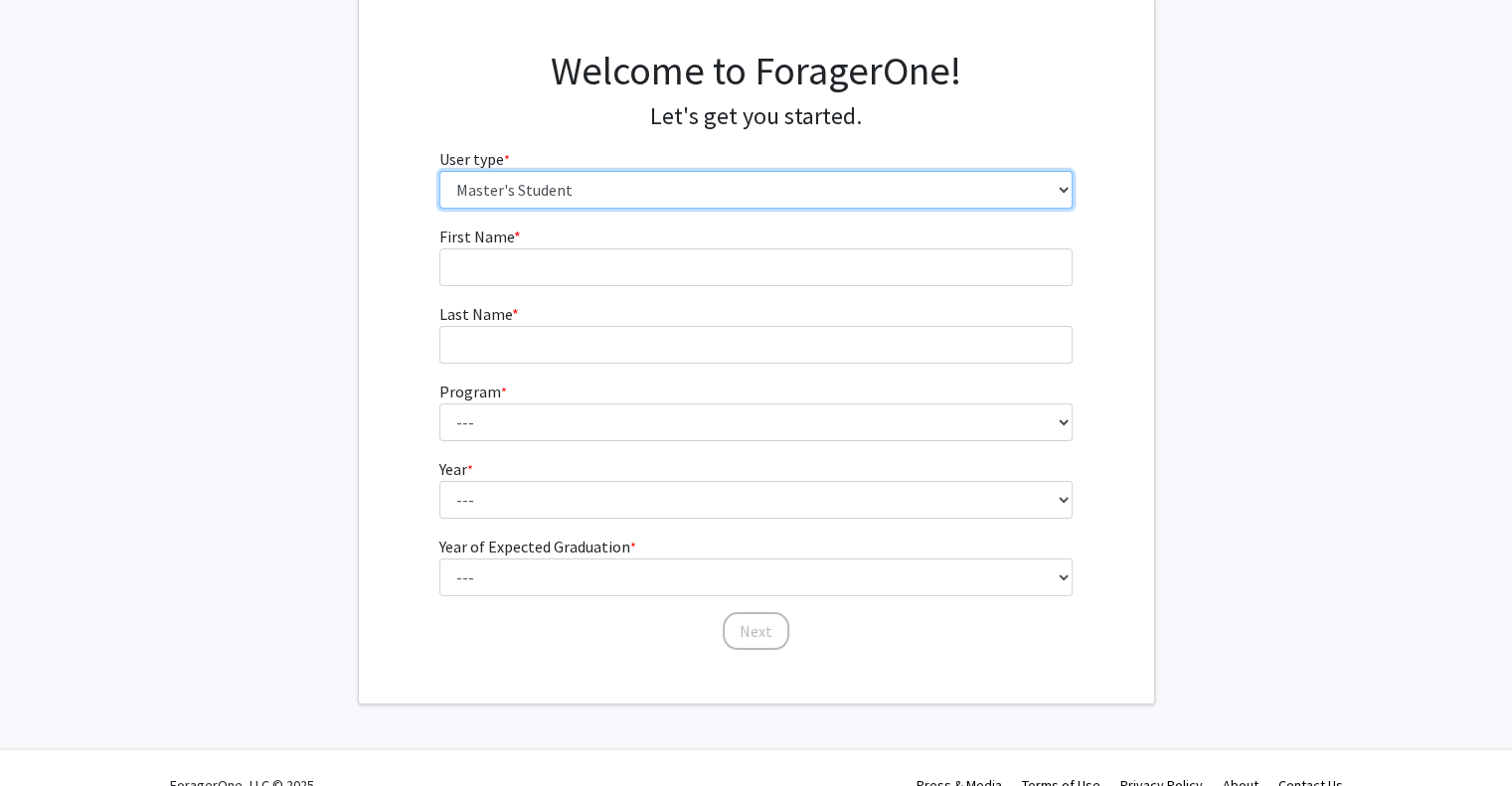 scroll, scrollTop: 152, scrollLeft: 0, axis: vertical 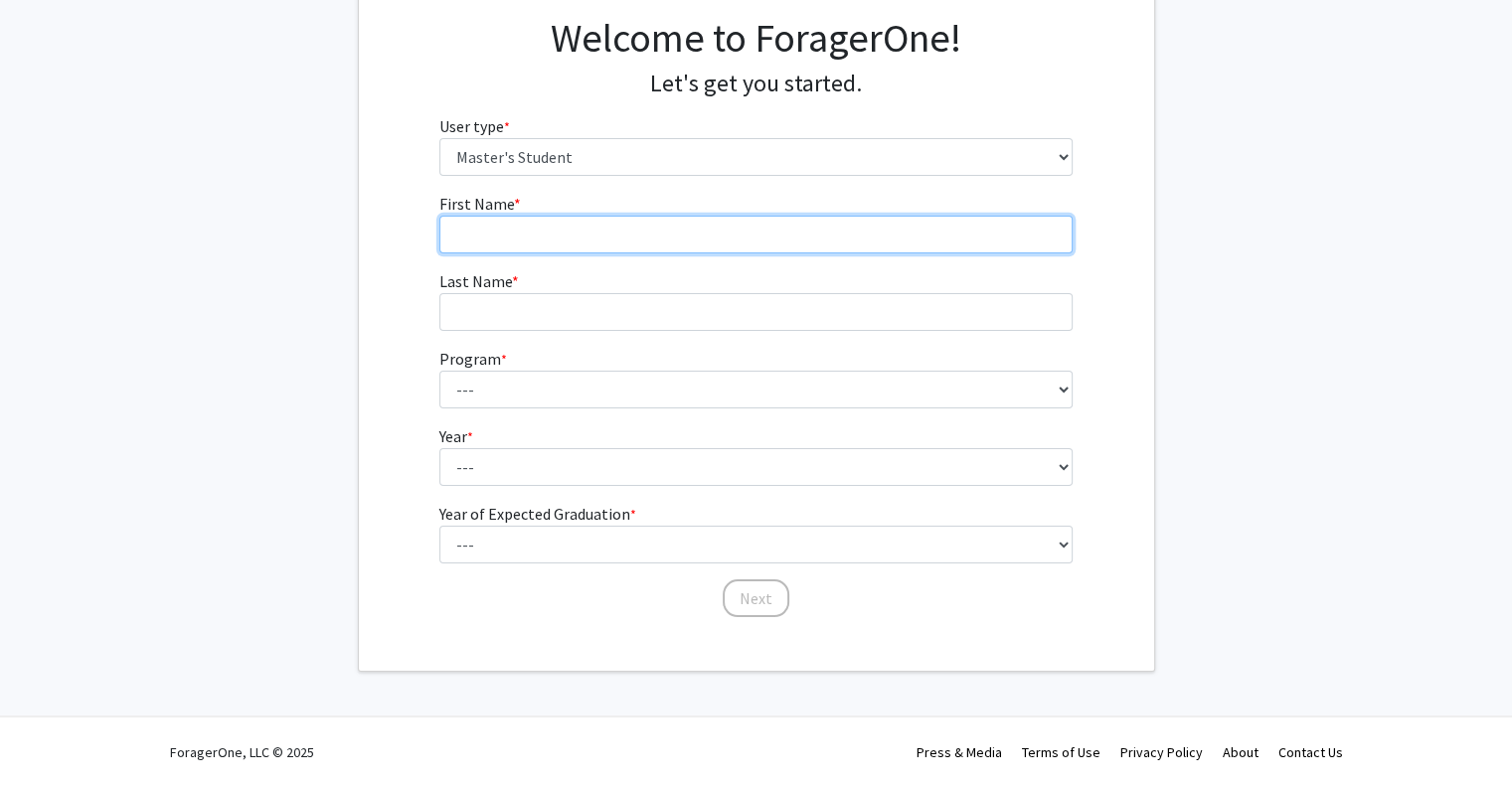 click on "First Name * required" at bounding box center [756, 235] 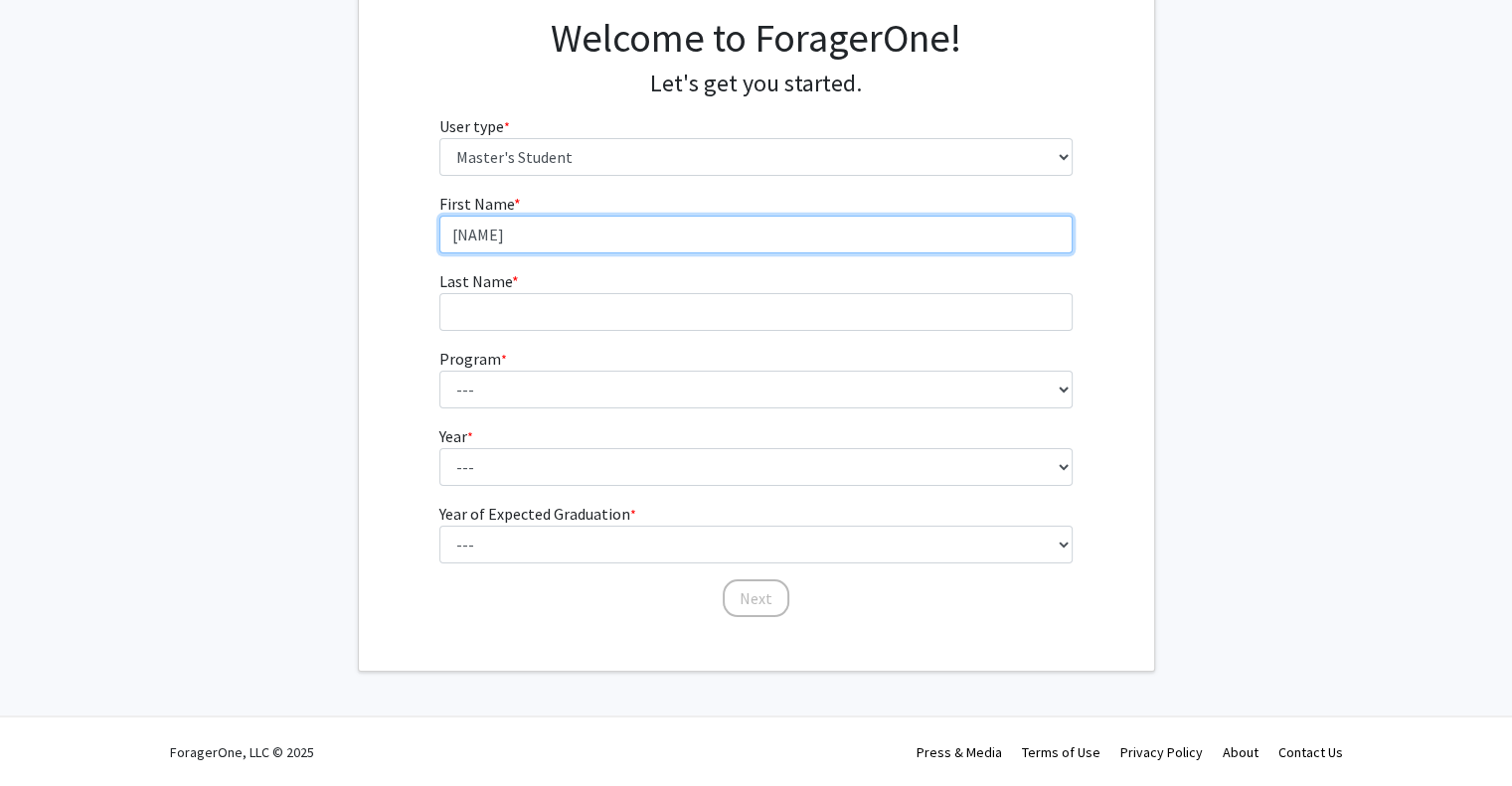 type on "n" 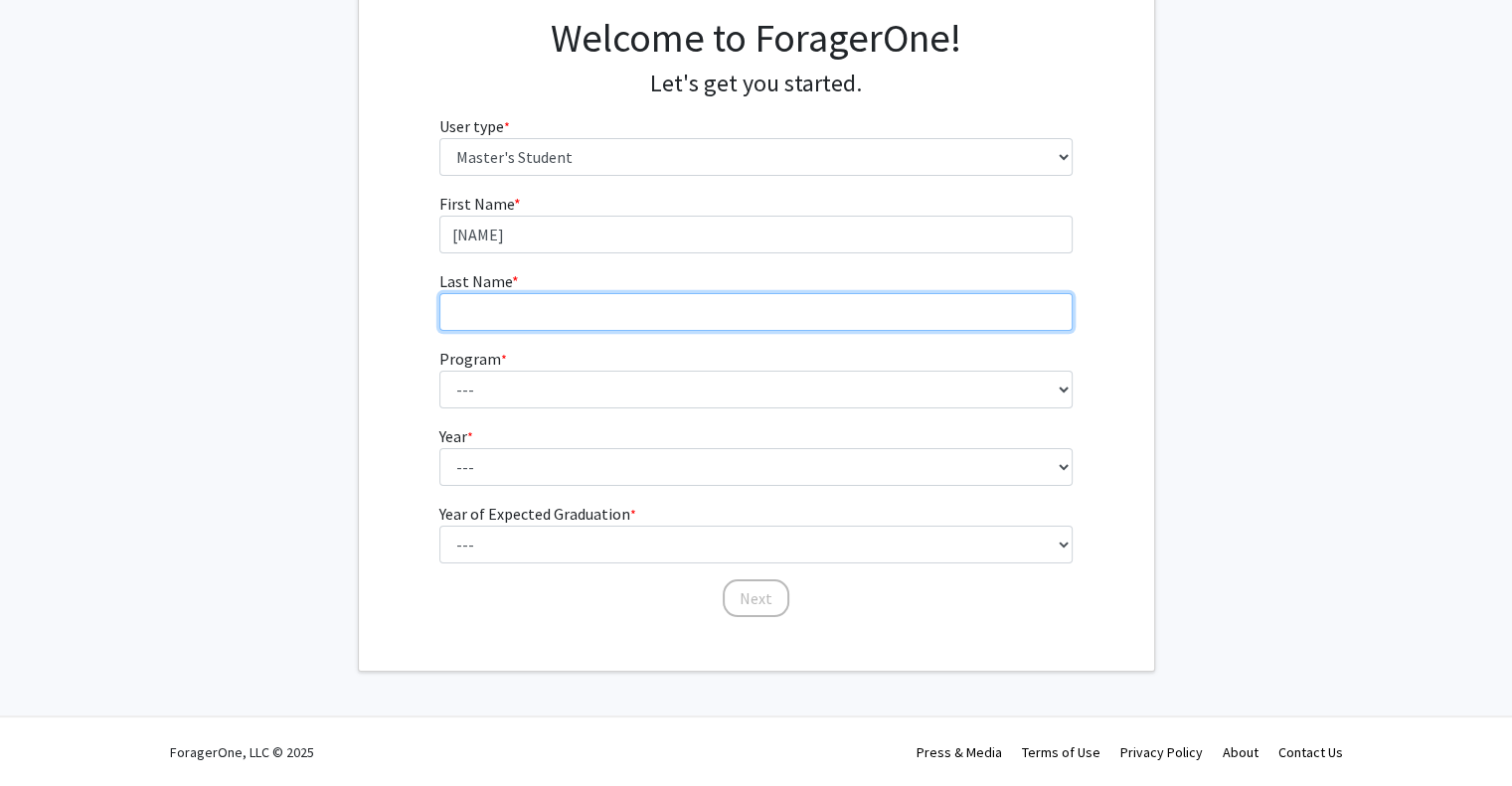click on "Last Name * required" at bounding box center (756, 312) 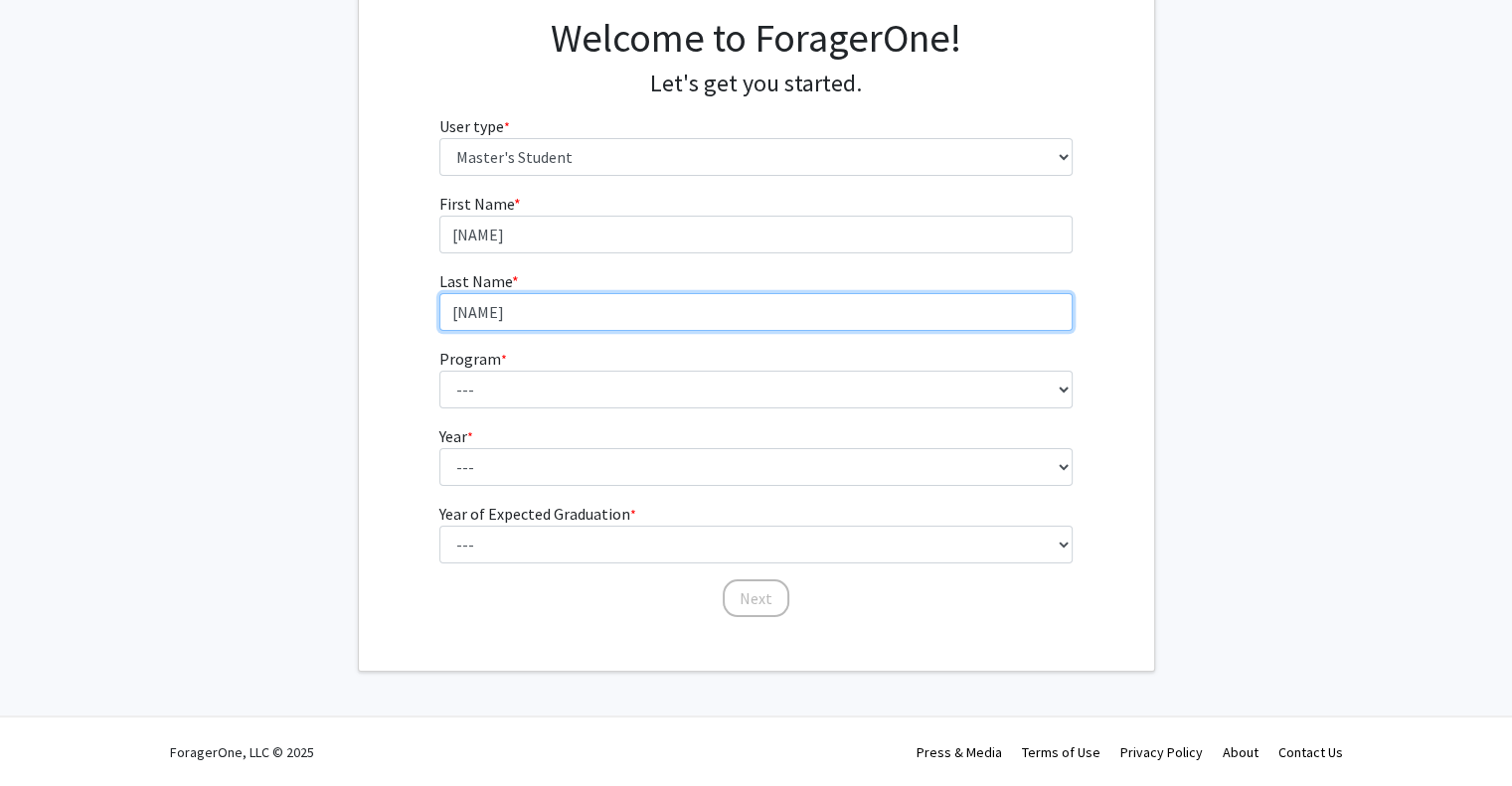 type 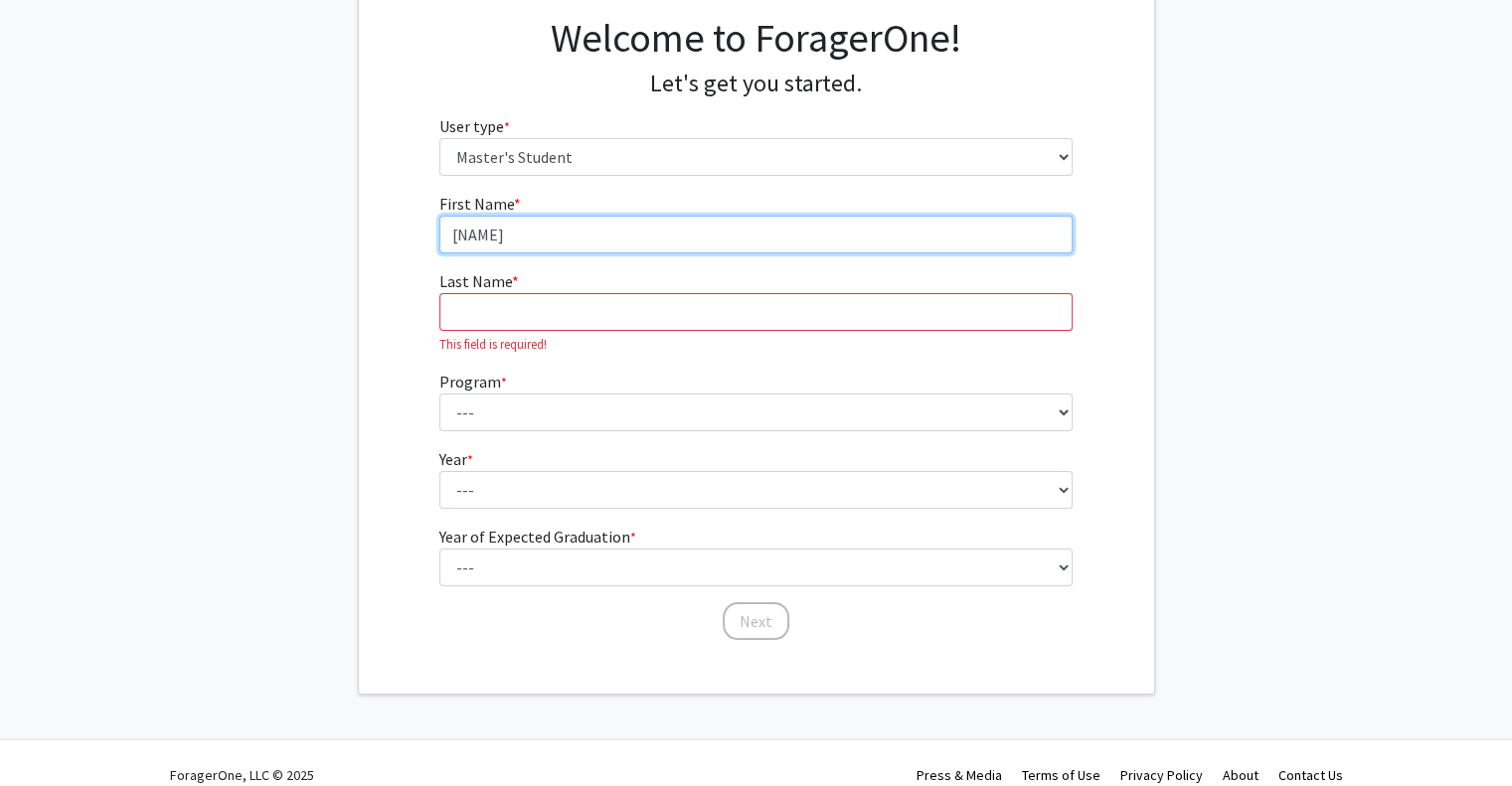 click on "[NAME]" at bounding box center [756, 235] 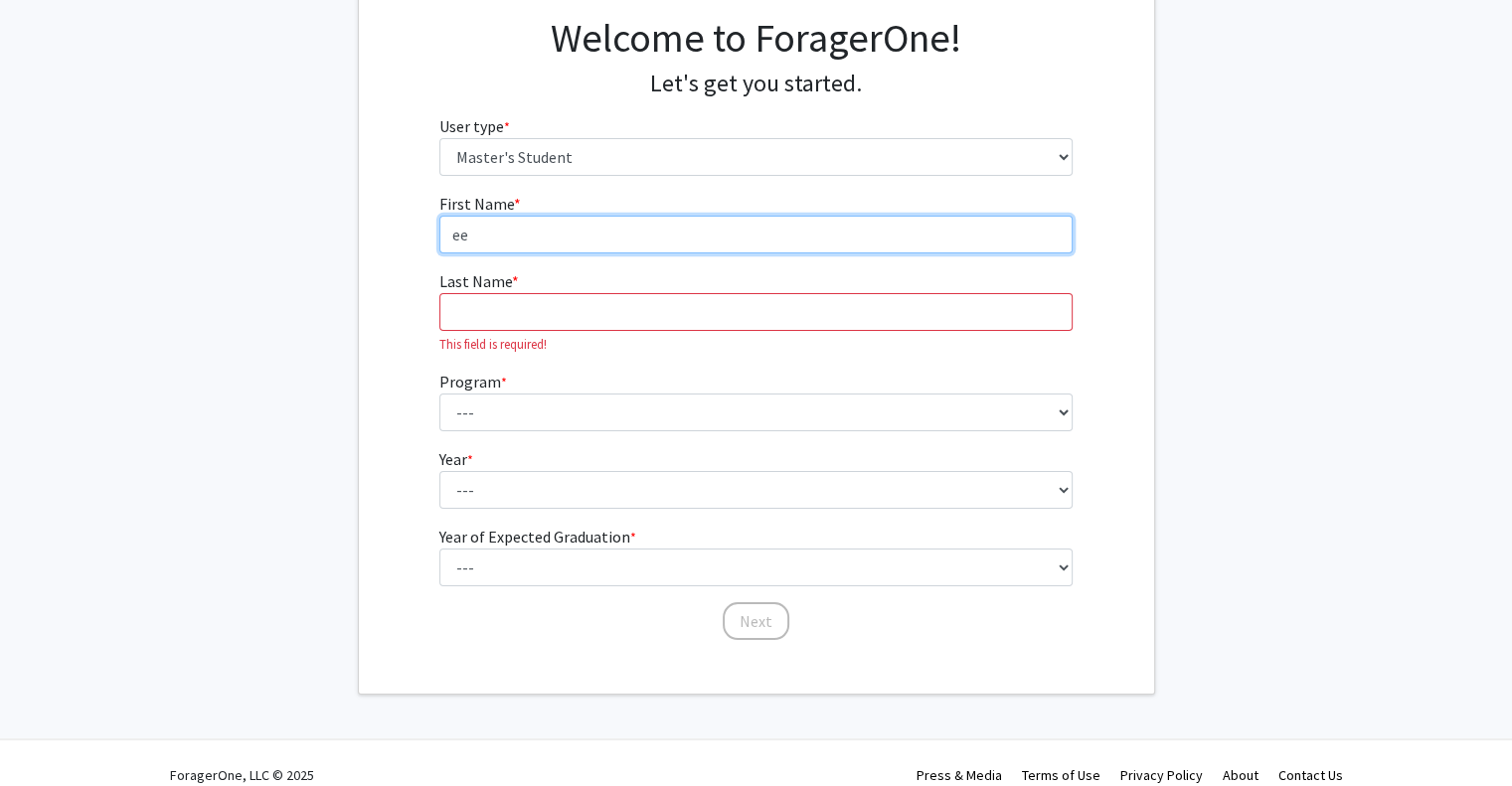 type on "e" 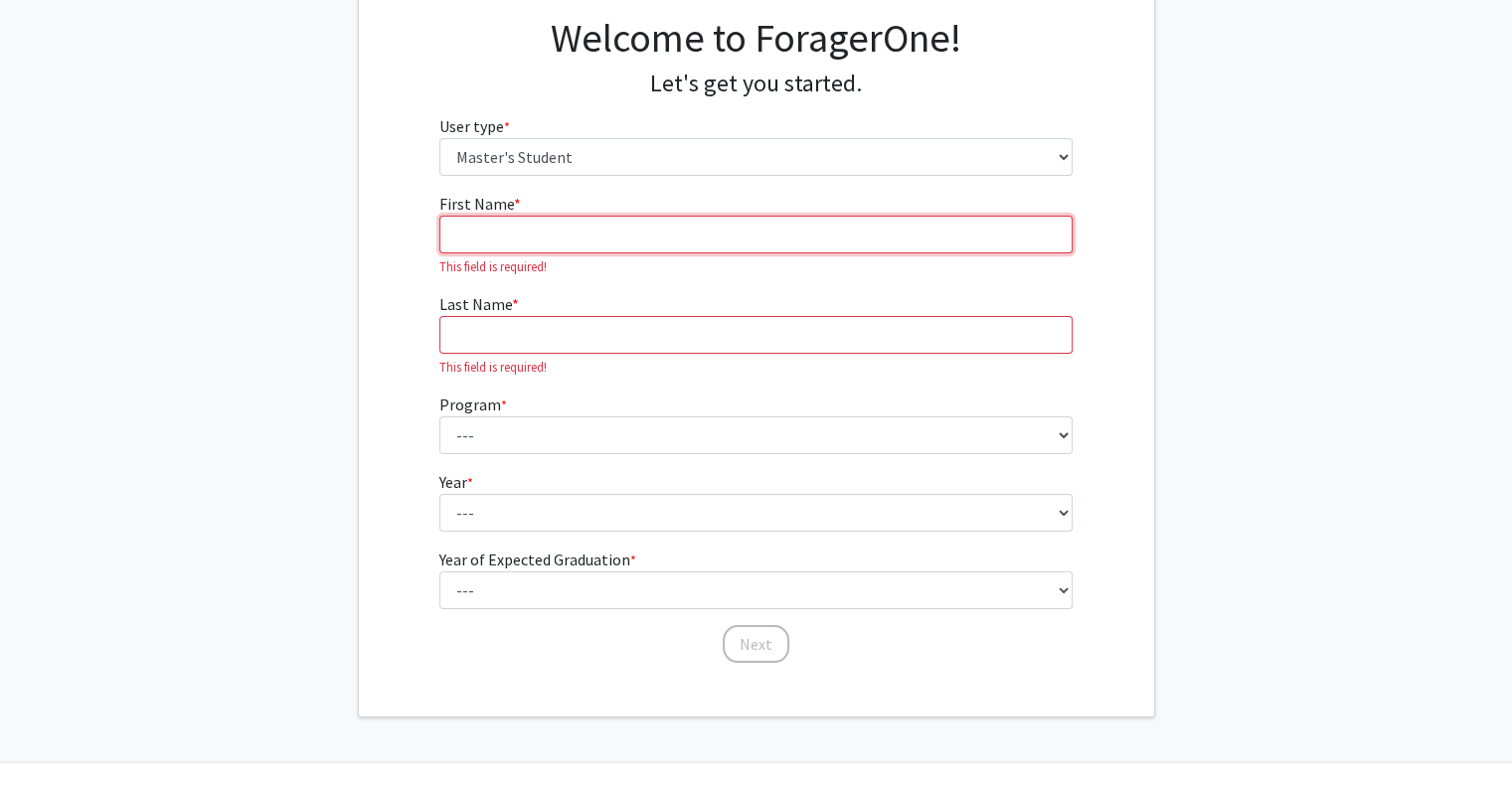 type on "[NAME]" 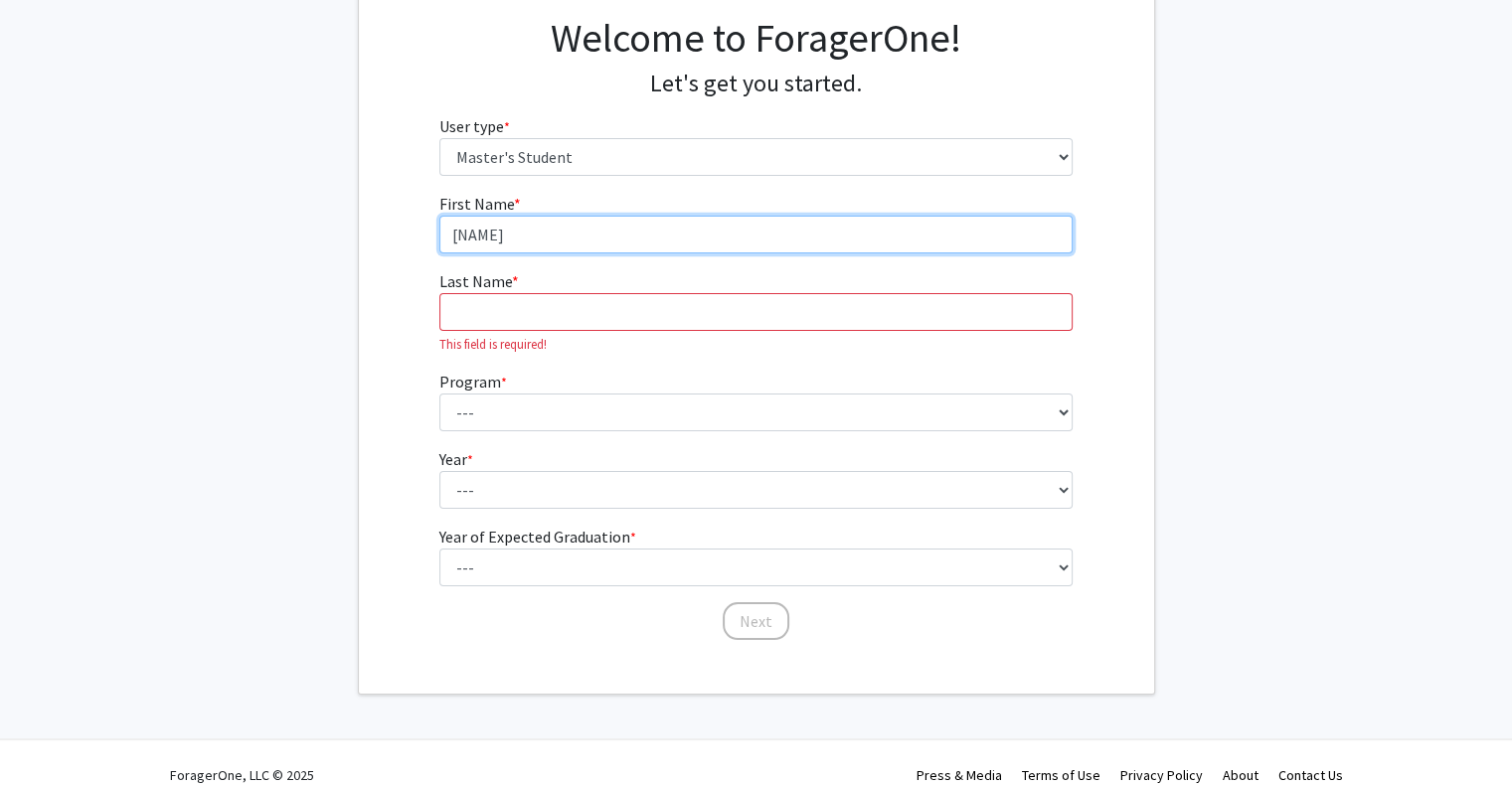type on "[NAME]" 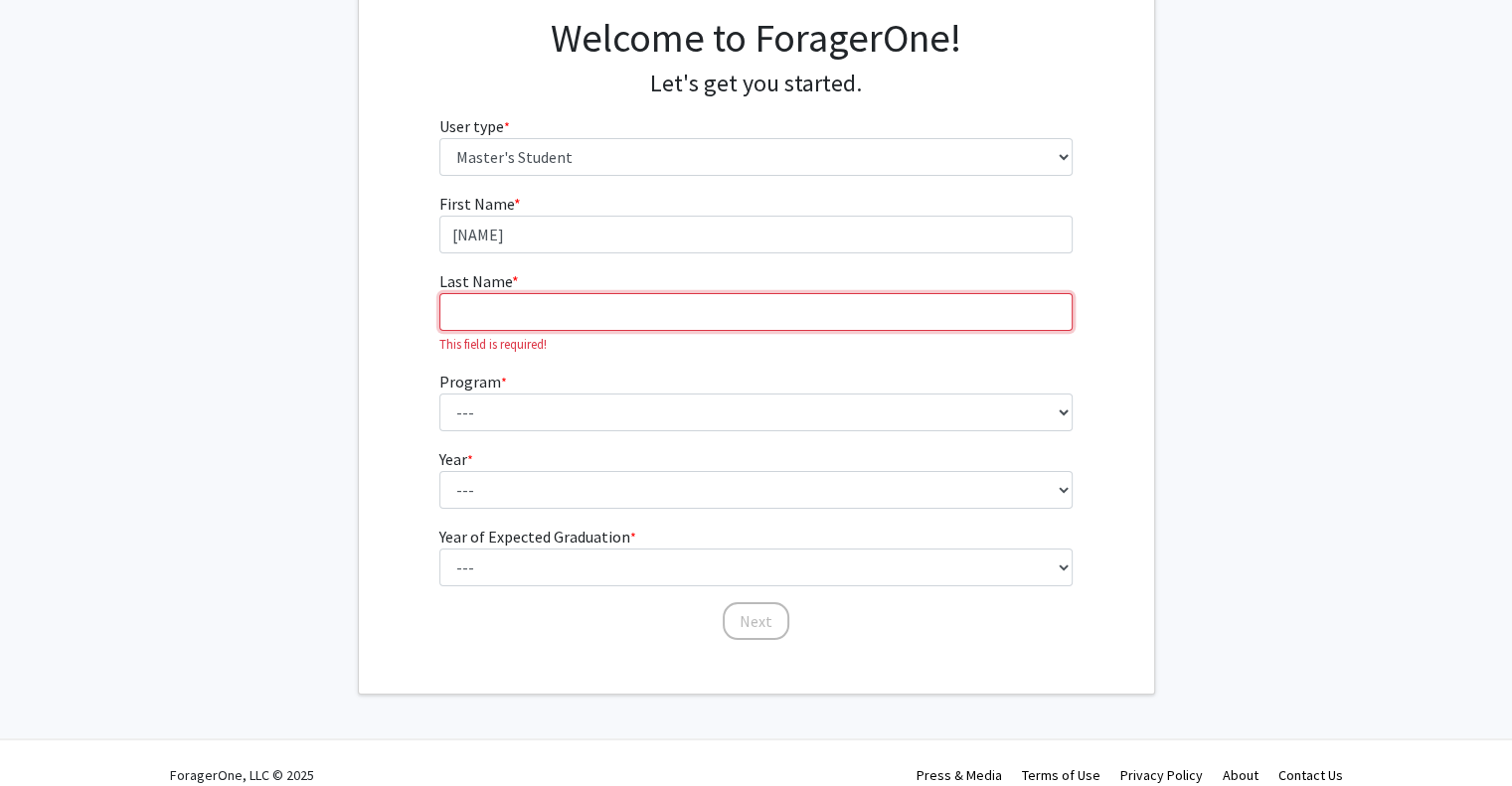 click on "Last Name * required" at bounding box center [756, 312] 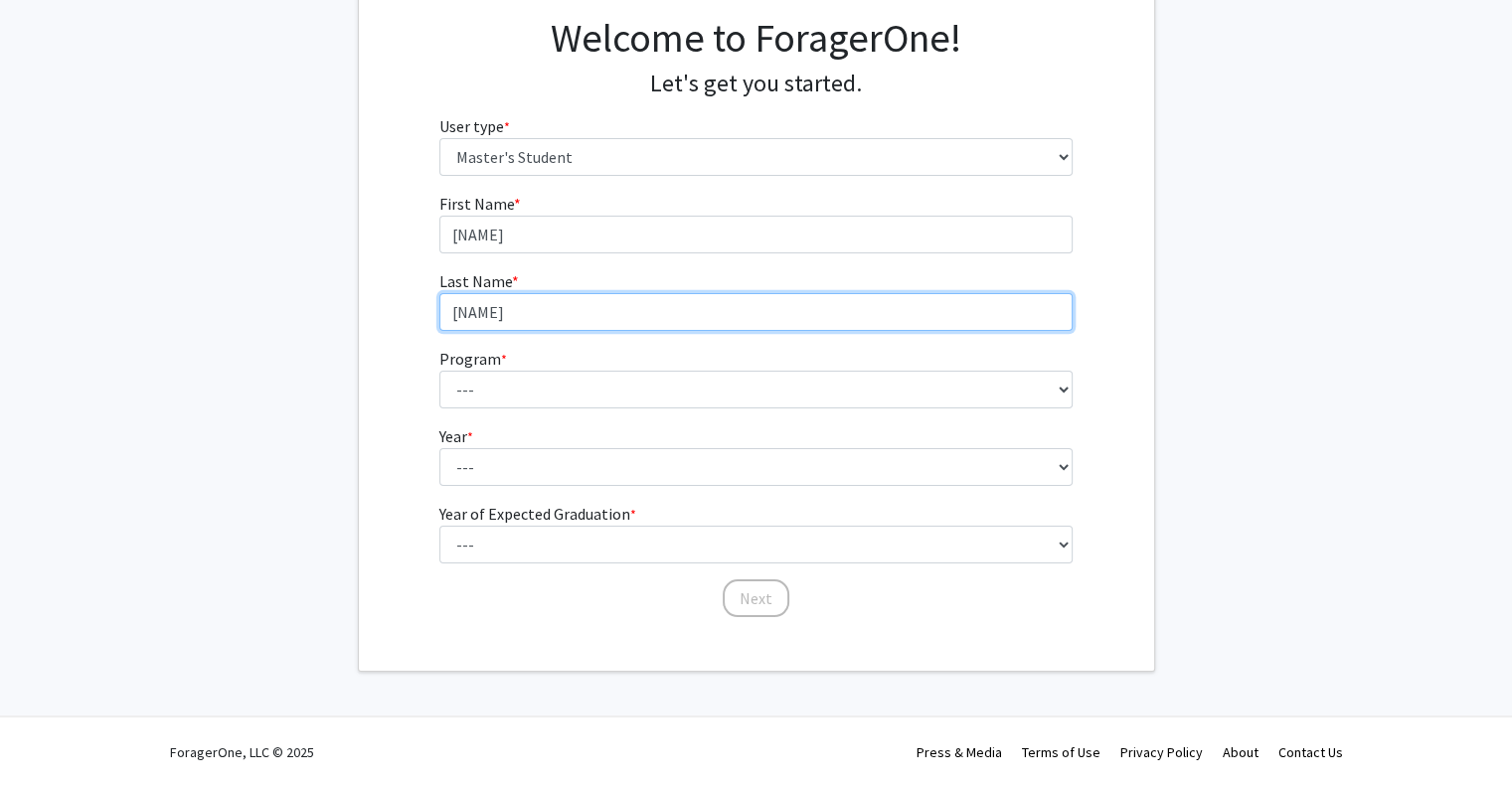 type on "[NAME]" 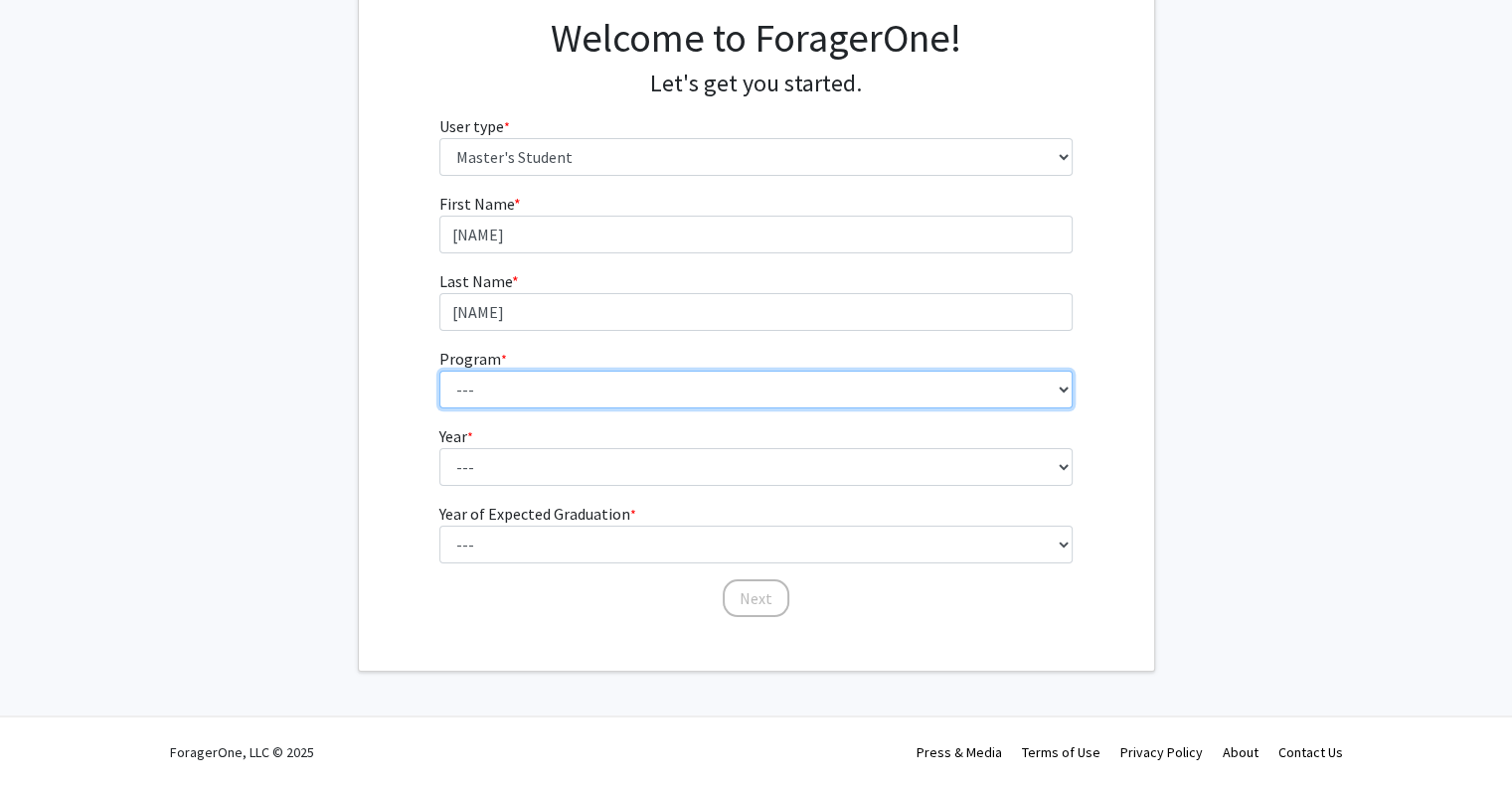 click on "---  Anatomy Education   Applied and Computational Mathematics   Applied Biomedical Engineering   Applied Economics   Applied Economics   Applied Health Sciences Informatics   Applied Mathematics and Statistics   Applied Physics   Applied Science in Community-Based Primary Health Care Programs in Global Health   Applied Science in Global Health Planning and Management   Applied Science in Humanitarian Health   Applied Science in Patient Safety and Healthcare Quality   Applied Science in Population Health Management   Applied Science in Spatial Analysis for Public Health   Artificial Intelligence   Audio Science: Acoustics   Audio Sciences: Recording and Production   Biochemistry and Molecular Biology   Bioengineering Innovation and Design   Bioethics   Bioinformatics   Biology   Biomedical Engineering   Biophysics   Biostatistics   Biotechnology   Biotechnology   Biotechnology Enterprise and Entrepreneurship   Business Administration   Business Analytics and Risk Management   Civil Engineering   Classics" at bounding box center (756, 390) 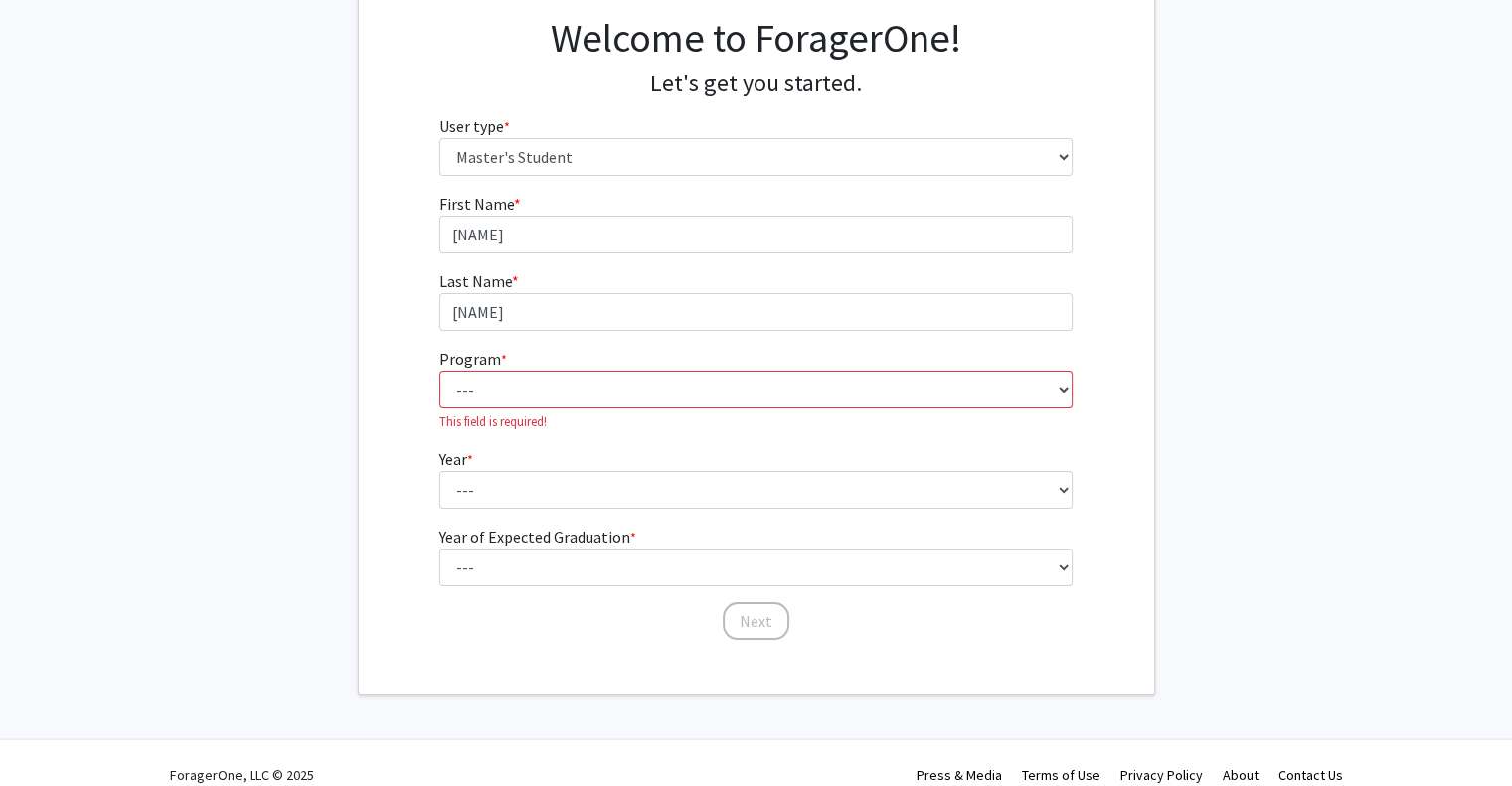 click on "Welcome to ForagerOne! Let's get you started.  User type  * required Please tell us who you are  Undergraduate Student   Master's Student   Doctoral Candidate (PhD, MD, DMD, PharmD, etc.)   Postdoctoral Researcher / Research Staff / Medical Resident / Medical Fellow   Faculty   Administrative Staff  First Name * required [FIRST] Last Name * required [LAST]  Program  * required ---  Anatomy Education   Applied and Computational Mathematics   Applied Biomedical Engineering   Applied Economics   Applied Economics   Applied Health Sciences Informatics   Applied Mathematics and Statistics   Applied Physics   Applied Science in Community-Based Primary Health Care Programs in Global Health   Applied Science in Global Health Planning and Management   Applied Science in Humanitarian Health   Applied Science in Patient Safety and Healthcare Quality   Applied Science in Population Health Management   Applied Science in Spatial Analysis for Public Health   Artificial Intelligence   Audio Science: Acoustics   Bioethics   Biology" 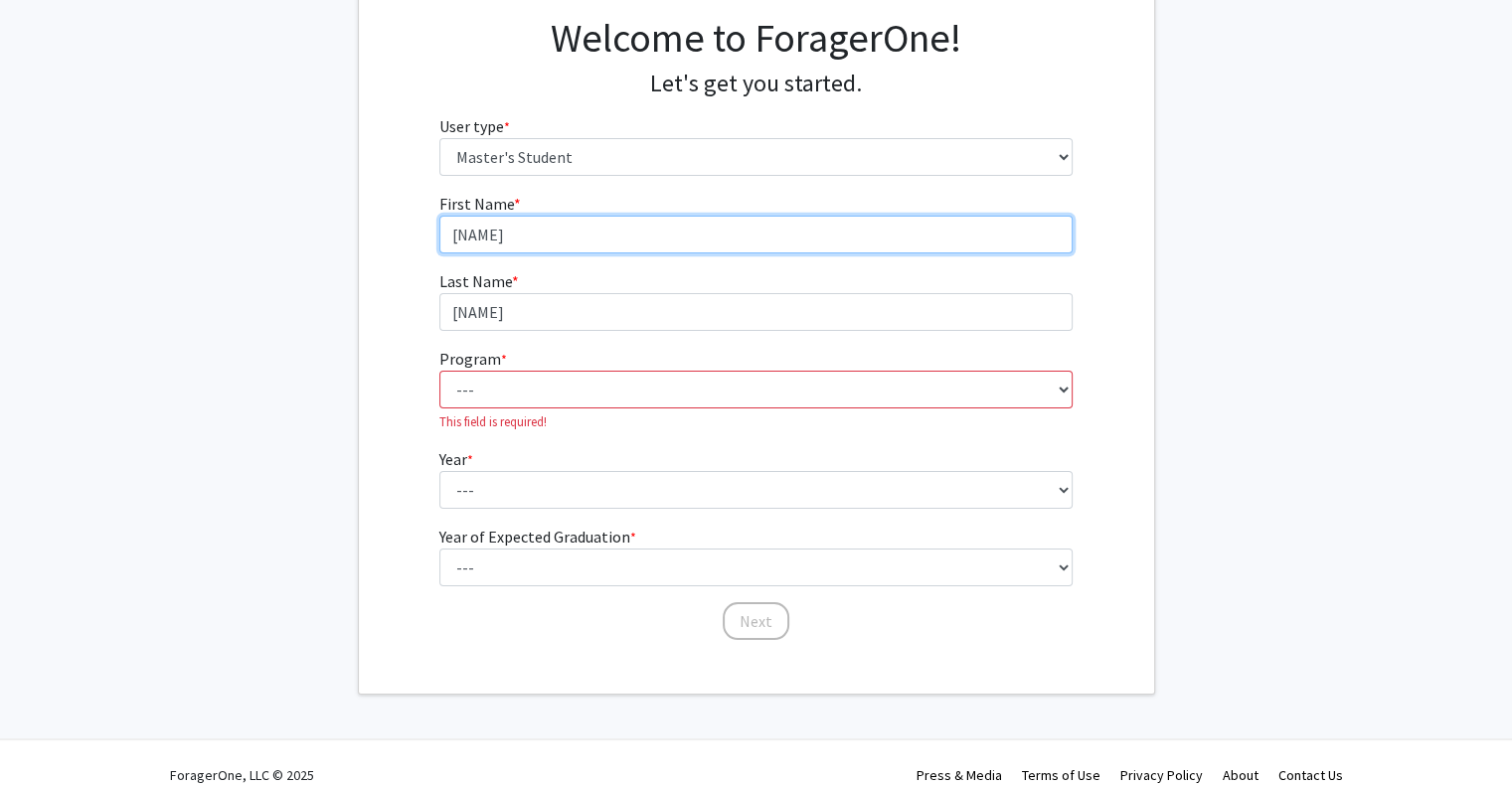 click on "[NAME]" at bounding box center (756, 235) 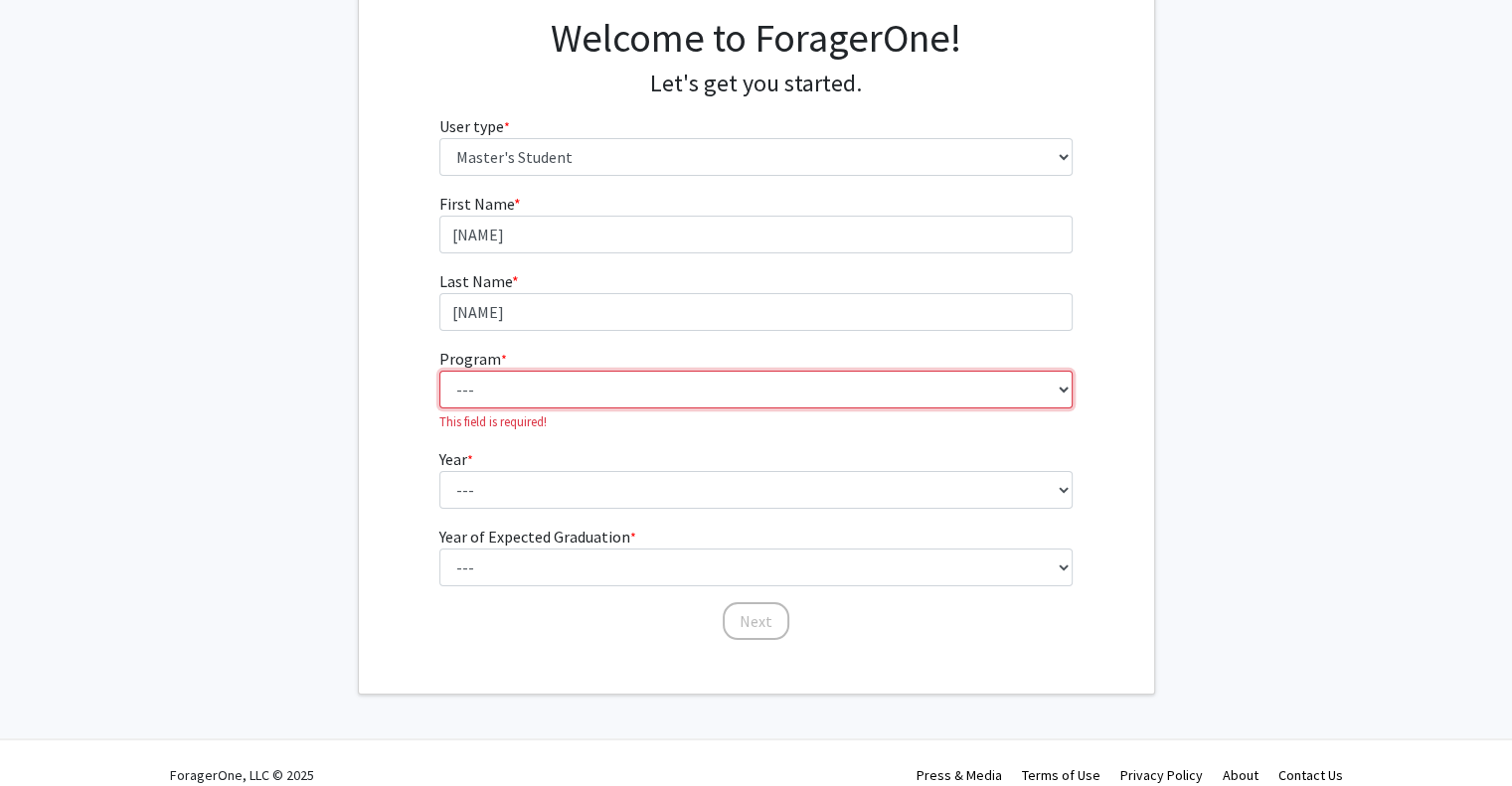 click on "---  Anatomy Education   Applied and Computational Mathematics   Applied Biomedical Engineering   Applied Economics   Applied Economics   Applied Health Sciences Informatics   Applied Mathematics and Statistics   Applied Physics   Applied Science in Community-Based Primary Health Care Programs in Global Health   Applied Science in Global Health Planning and Management   Applied Science in Humanitarian Health   Applied Science in Patient Safety and Healthcare Quality   Applied Science in Population Health Management   Applied Science in Spatial Analysis for Public Health   Artificial Intelligence   Audio Science: Acoustics   Audio Sciences: Recording and Production   Biochemistry and Molecular Biology   Bioengineering Innovation and Design   Bioethics   Bioinformatics   Biology   Biomedical Engineering   Biophysics   Biostatistics   Biotechnology   Biotechnology   Biotechnology Enterprise and Entrepreneurship   Business Administration   Business Analytics and Risk Management   Civil Engineering   Classics" at bounding box center [756, 390] 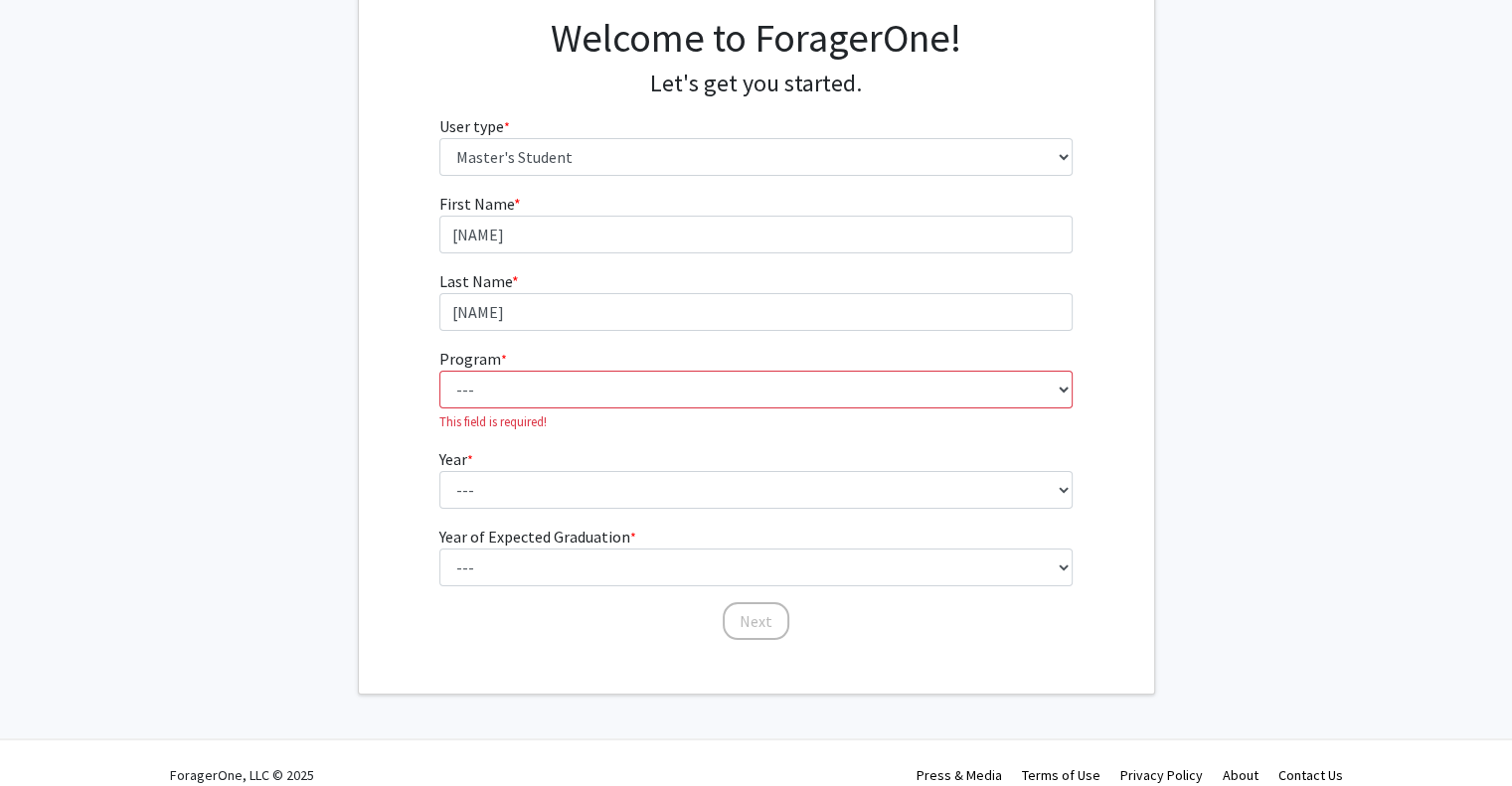 click on "Welcome to ForagerOne! Let's get you started.  User type  * required Please tell us who you are  Undergraduate Student   Master's Student   Doctoral Candidate (PhD, MD, DMD, PharmD, etc.)   Postdoctoral Researcher / Research Staff / Medical Resident / Medical Fellow   Faculty   Administrative Staff  First Name * required [FIRST] Last Name * required [LAST]  Program  * required ---  Anatomy Education   Applied and Computational Mathematics   Applied Biomedical Engineering   Applied Economics   Applied Economics   Applied Health Sciences Informatics   Applied Mathematics and Statistics   Applied Physics   Applied Science in Community-Based Primary Health Care Programs in Global Health   Applied Science in Global Health Planning and Management   Applied Science in Humanitarian Health   Applied Science in Patient Safety and Healthcare Quality   Applied Science in Population Health Management   Applied Science in Spatial Analysis for Public Health   Artificial Intelligence   Audio Science: Acoustics   Bioethics   Biology" 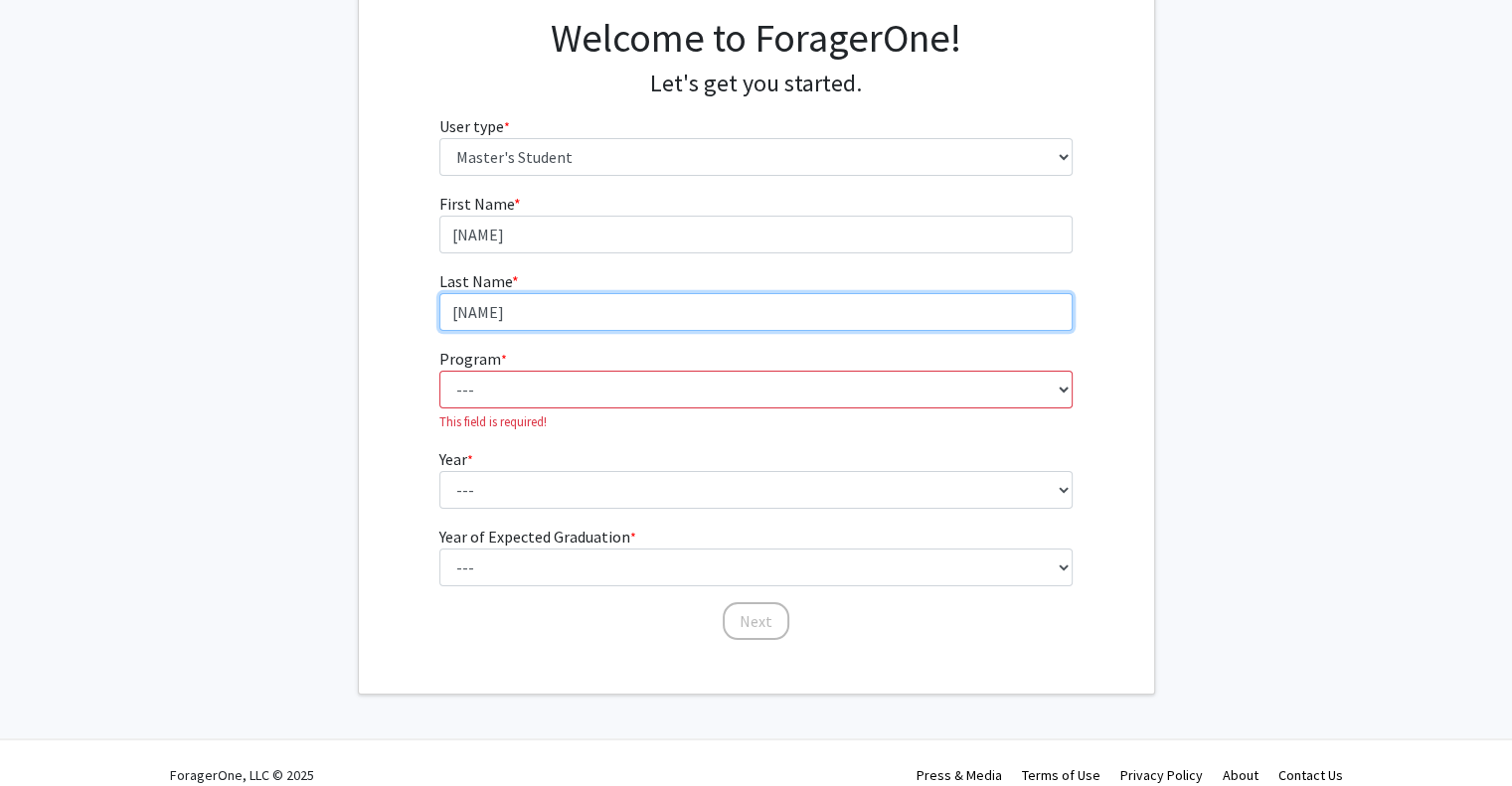 click on "[NAME]" at bounding box center [756, 312] 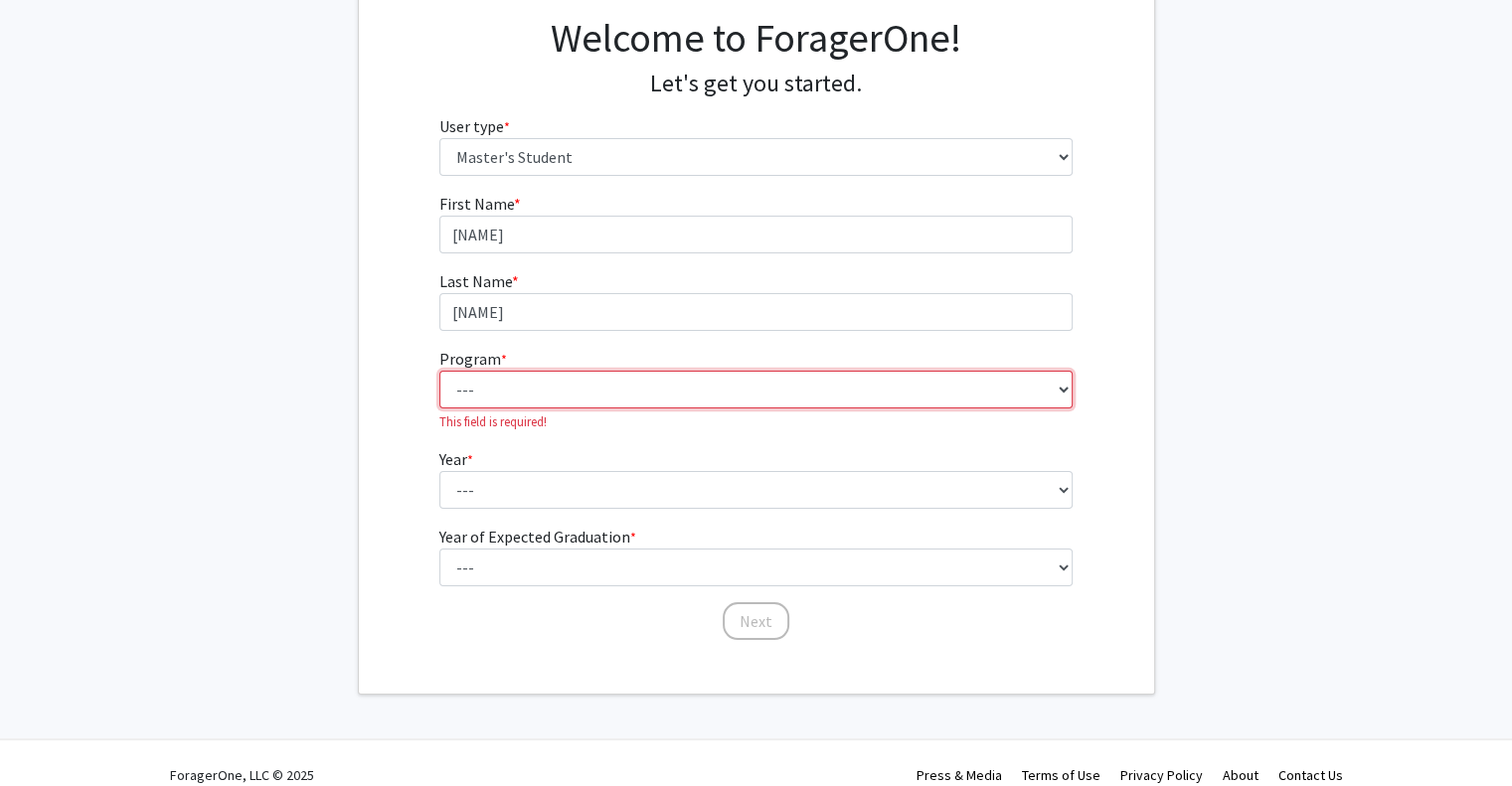 click on "---  Anatomy Education   Applied and Computational Mathematics   Applied Biomedical Engineering   Applied Economics   Applied Economics   Applied Health Sciences Informatics   Applied Mathematics and Statistics   Applied Physics   Applied Science in Community-Based Primary Health Care Programs in Global Health   Applied Science in Global Health Planning and Management   Applied Science in Humanitarian Health   Applied Science in Patient Safety and Healthcare Quality   Applied Science in Population Health Management   Applied Science in Spatial Analysis for Public Health   Artificial Intelligence   Audio Science: Acoustics   Audio Sciences: Recording and Production   Biochemistry and Molecular Biology   Bioengineering Innovation and Design   Bioethics   Bioinformatics   Biology   Biomedical Engineering   Biophysics   Biostatistics   Biotechnology   Biotechnology   Biotechnology Enterprise and Entrepreneurship   Business Administration   Business Analytics and Risk Management   Civil Engineering   Classics" at bounding box center [756, 390] 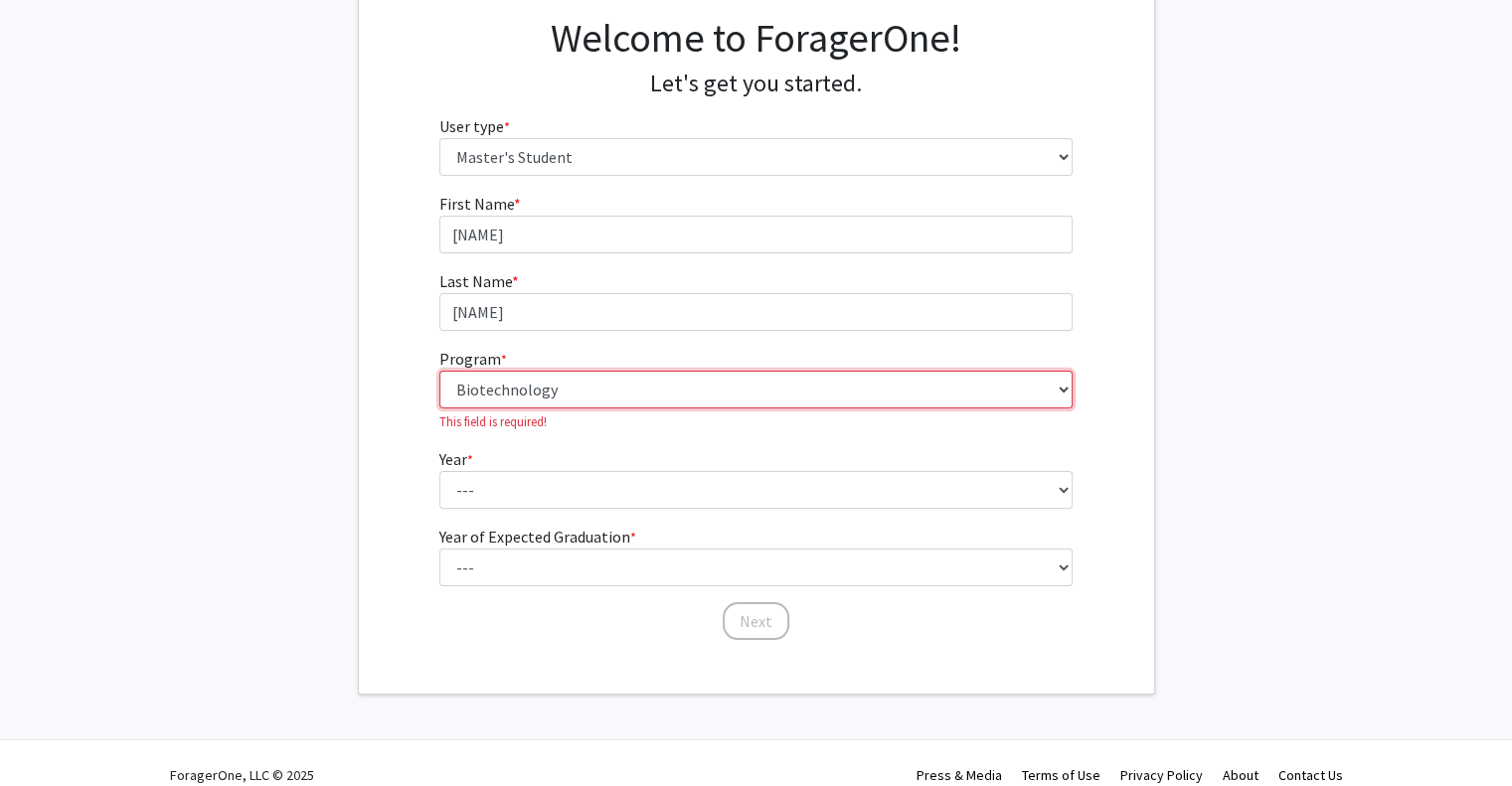 click on "---  Anatomy Education   Applied and Computational Mathematics   Applied Biomedical Engineering   Applied Economics   Applied Economics   Applied Health Sciences Informatics   Applied Mathematics and Statistics   Applied Physics   Applied Science in Community-Based Primary Health Care Programs in Global Health   Applied Science in Global Health Planning and Management   Applied Science in Humanitarian Health   Applied Science in Patient Safety and Healthcare Quality   Applied Science in Population Health Management   Applied Science in Spatial Analysis for Public Health   Artificial Intelligence   Audio Science: Acoustics   Audio Sciences: Recording and Production   Biochemistry and Molecular Biology   Bioengineering Innovation and Design   Bioethics   Bioinformatics   Biology   Biomedical Engineering   Biophysics   Biostatistics   Biotechnology   Biotechnology   Biotechnology Enterprise and Entrepreneurship   Business Administration   Business Analytics and Risk Management   Civil Engineering   Classics" at bounding box center (756, 390) 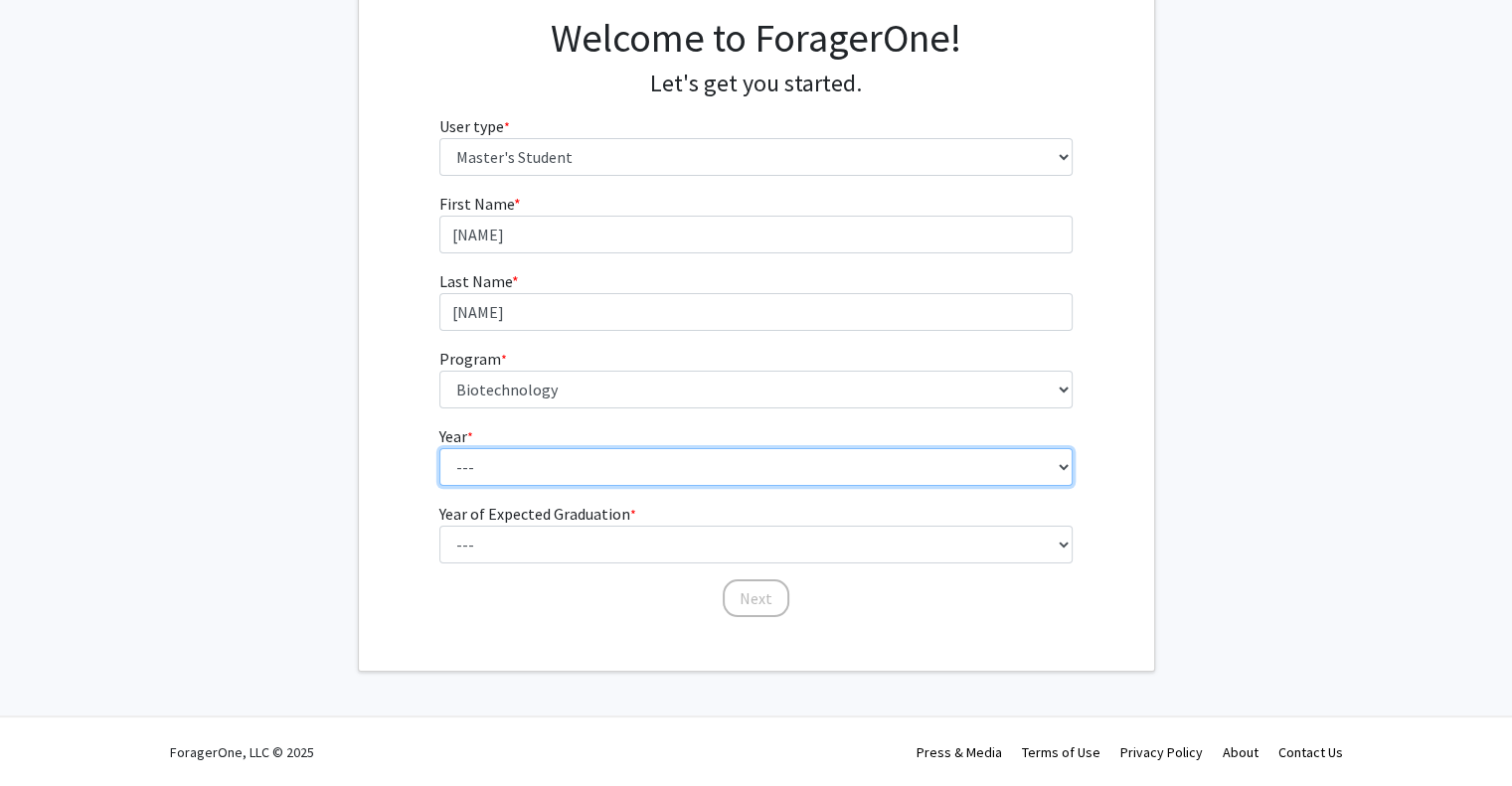click on "---  First Year   Second Year" at bounding box center [756, 467] 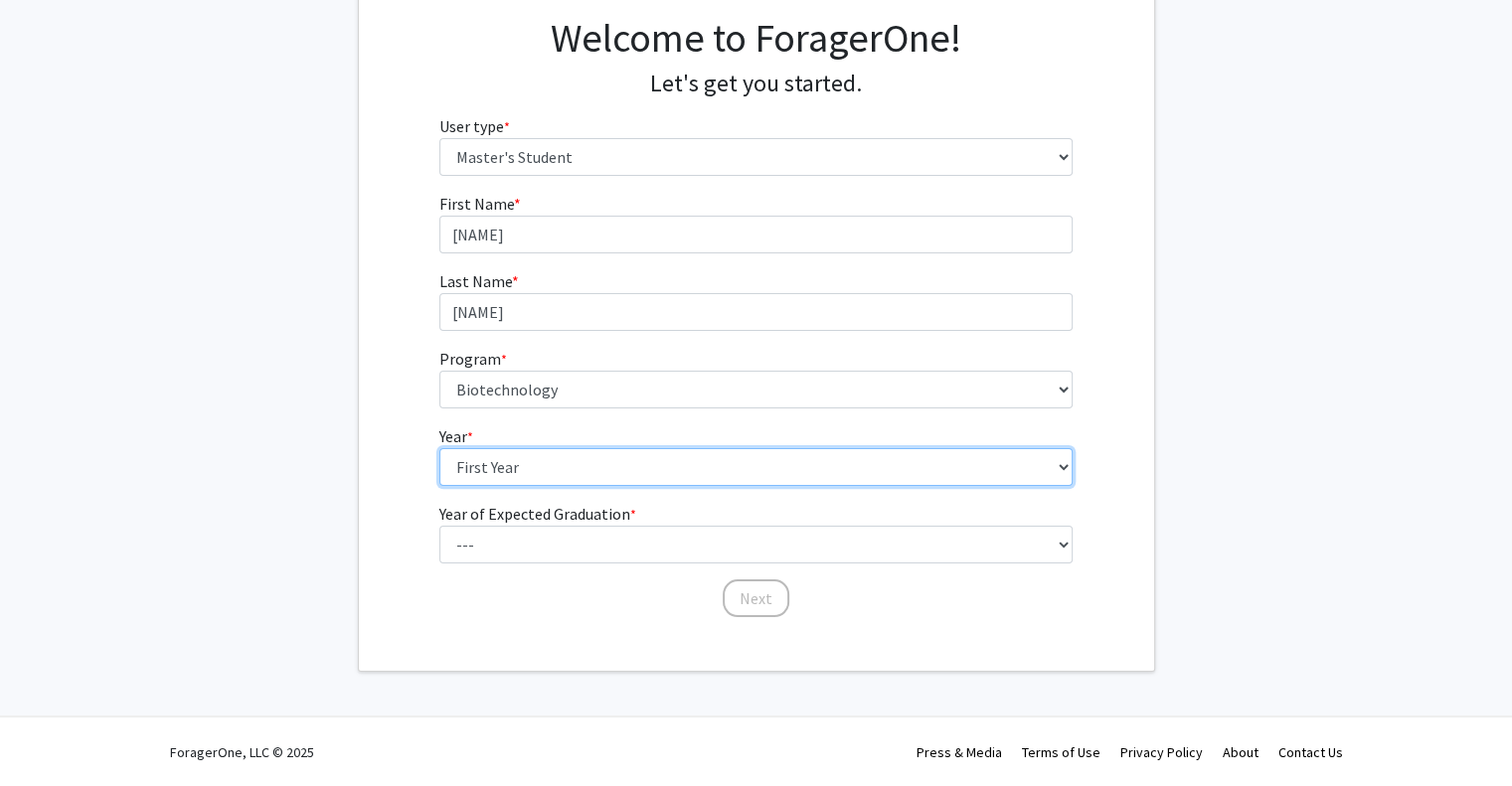 click on "---  First Year   Second Year" at bounding box center [756, 467] 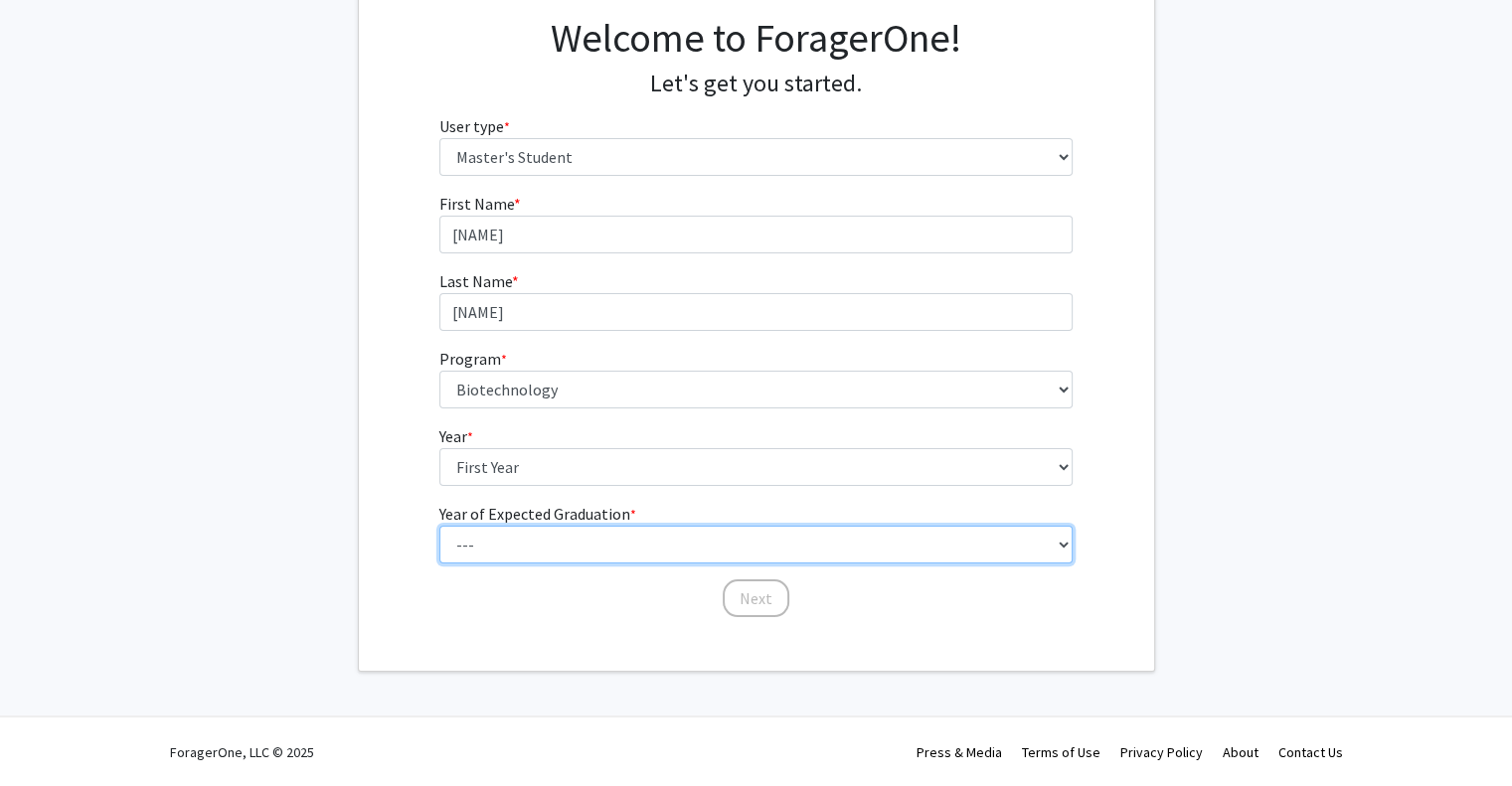 click on "---  2025   2026   2027   2028   2029   2030   2031   2032   2033   2034" at bounding box center [756, 545] 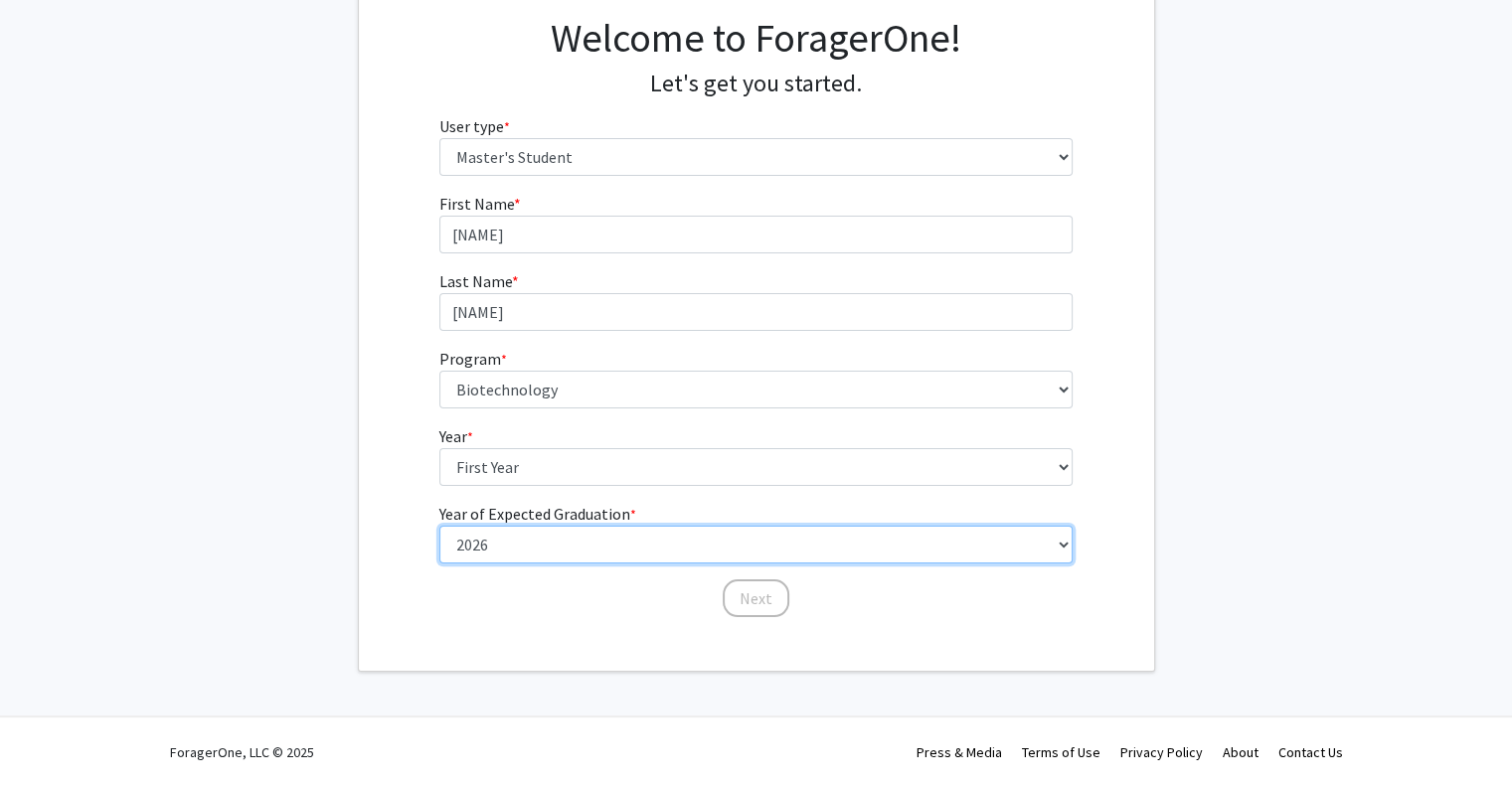 click on "---  2025   2026   2027   2028   2029   2030   2031   2032   2033   2034" at bounding box center [756, 545] 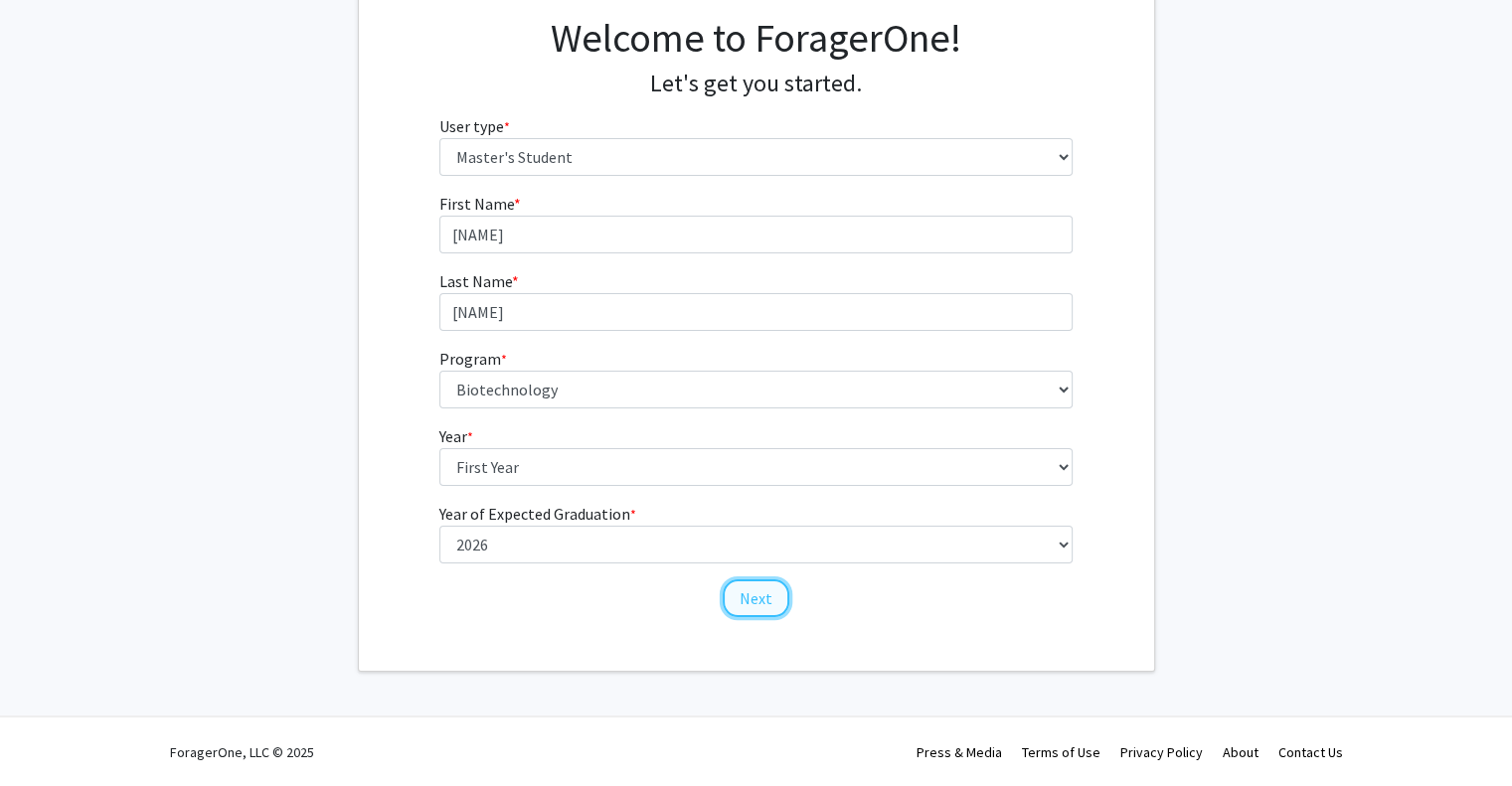 click on "Next" 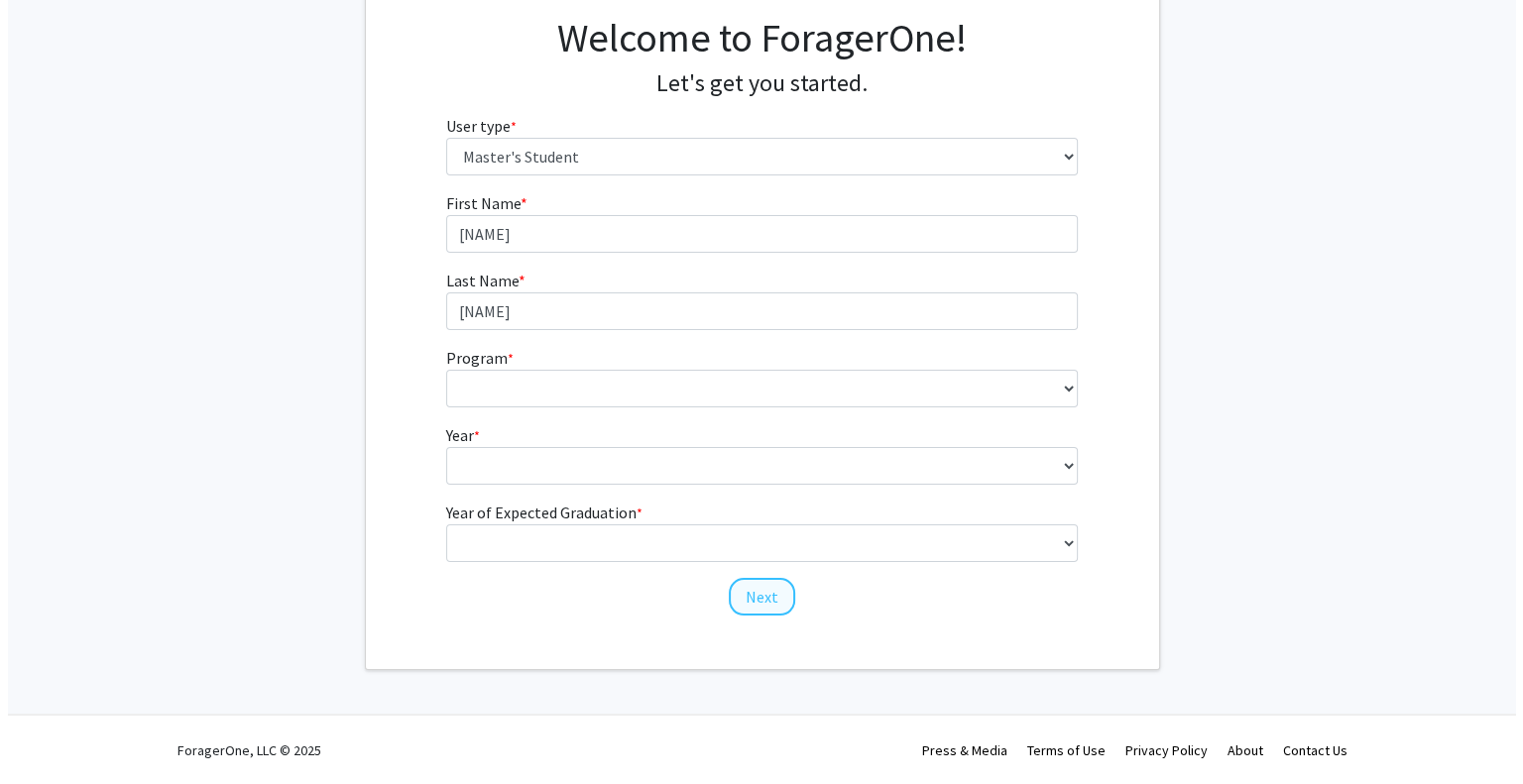 scroll, scrollTop: 0, scrollLeft: 0, axis: both 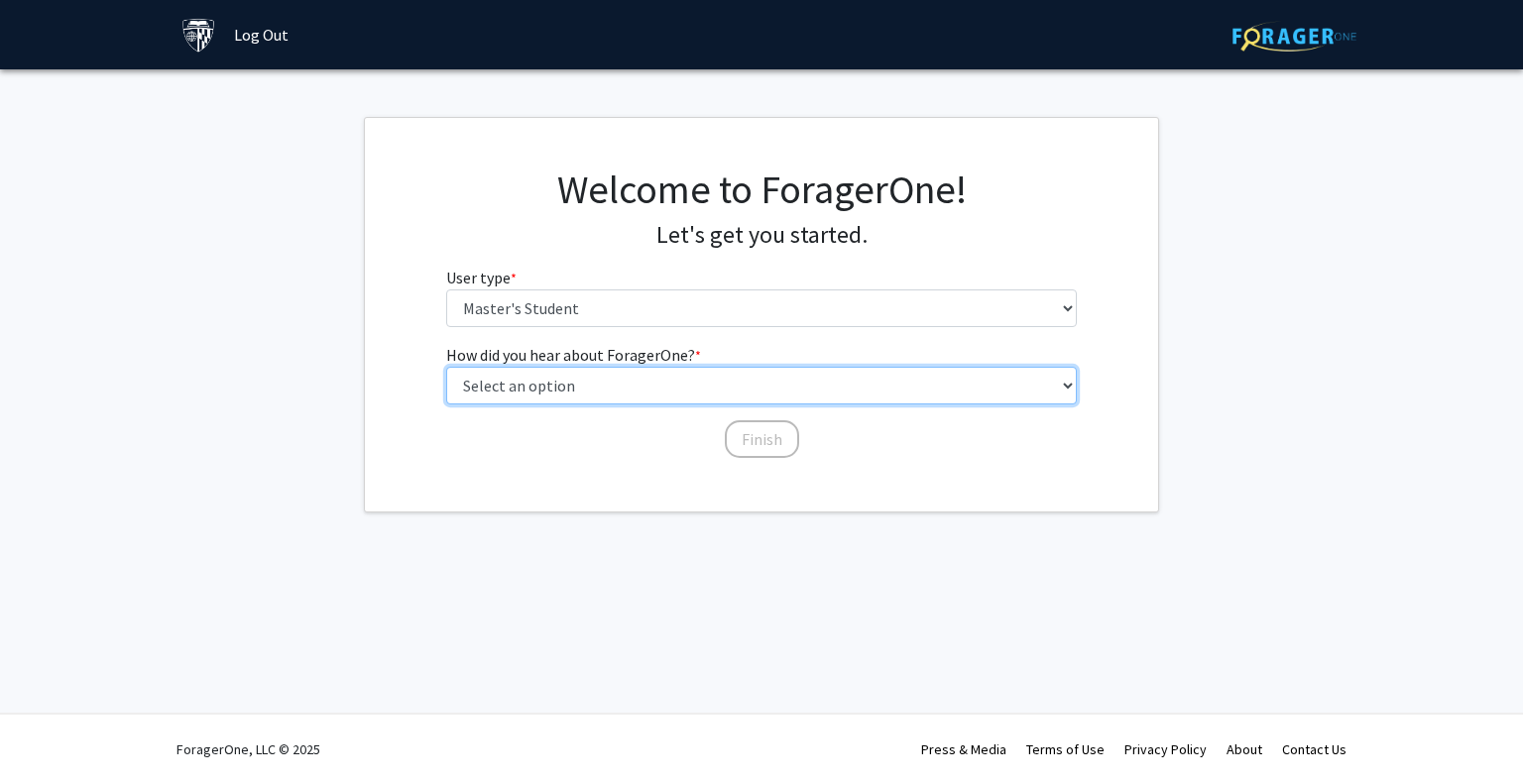 click on "Select an option  Peer/student recommendation   Faculty/staff recommendation   University website   University email or newsletter   Other" at bounding box center (762, 386) 